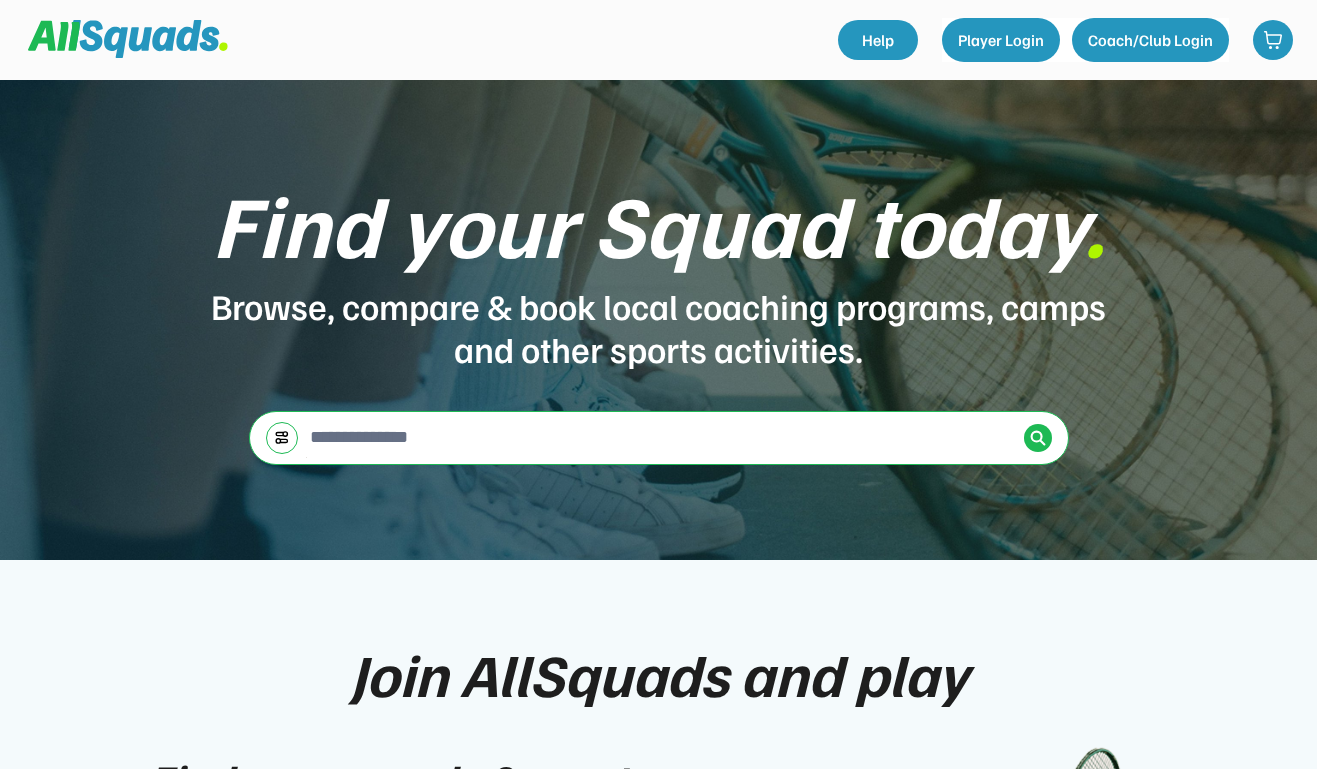 scroll, scrollTop: 0, scrollLeft: 0, axis: both 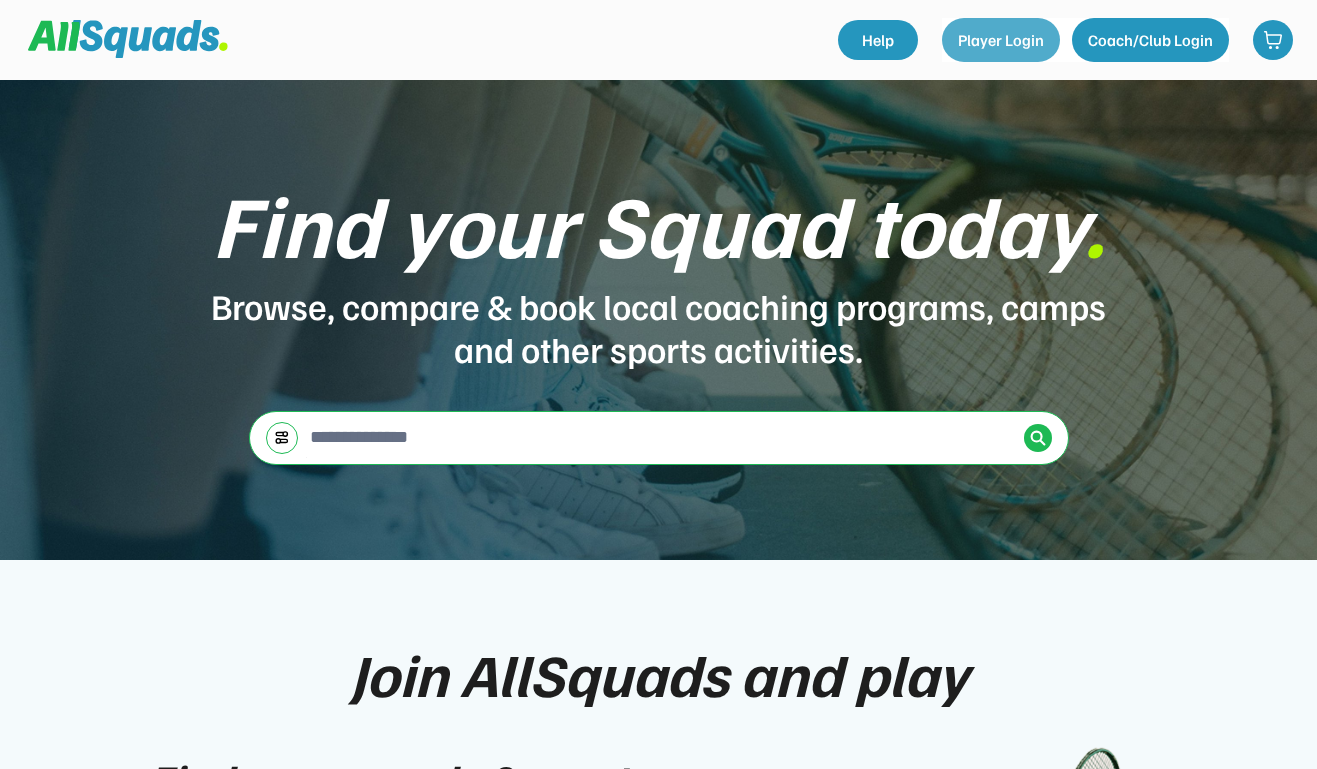 click on "Player Login" at bounding box center (1001, 40) 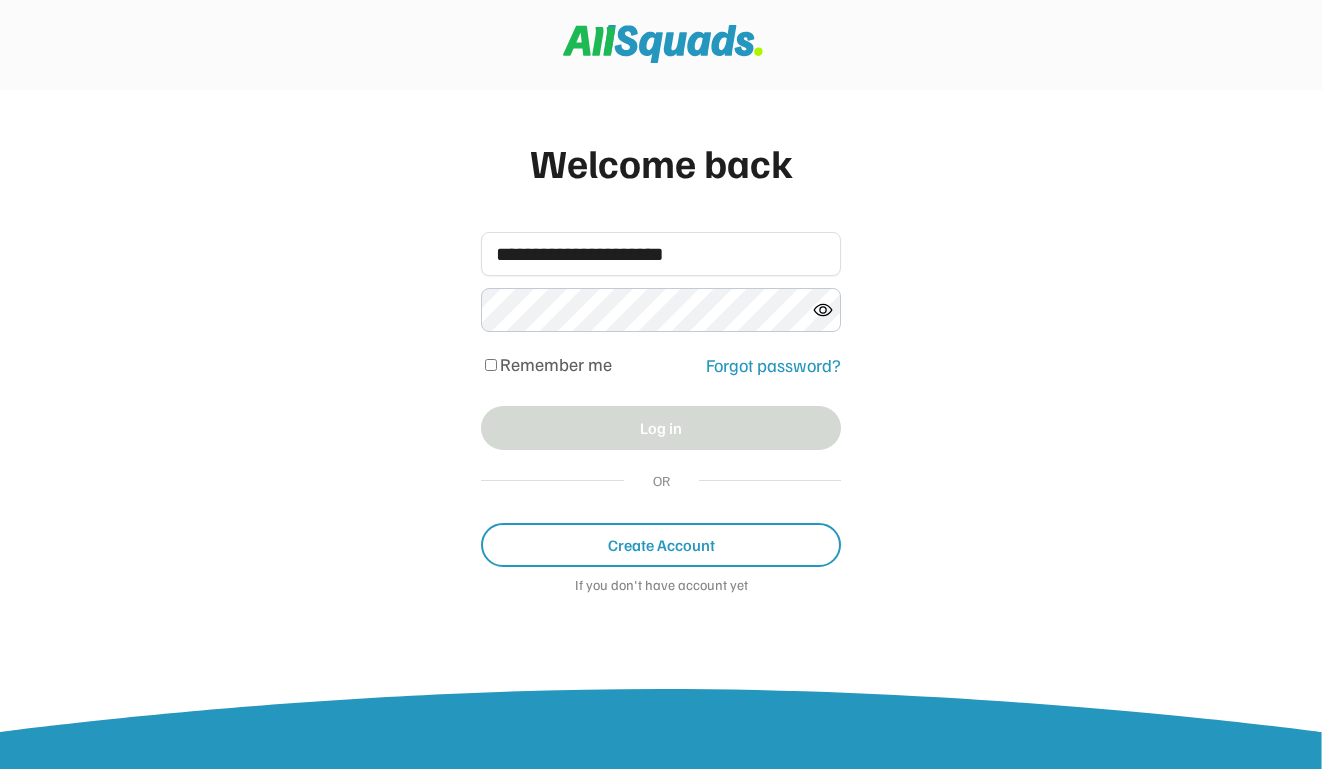 scroll, scrollTop: 0, scrollLeft: 0, axis: both 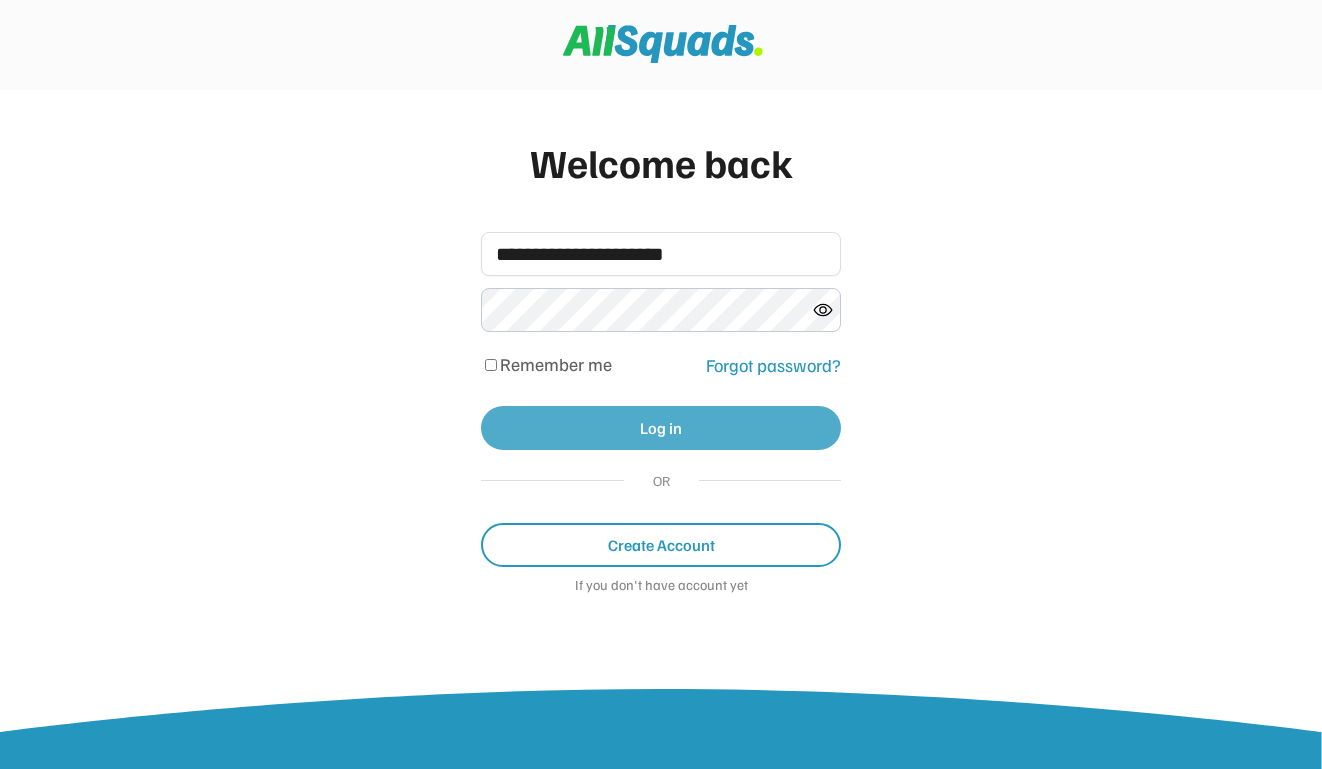 click on "Log in" at bounding box center (661, 428) 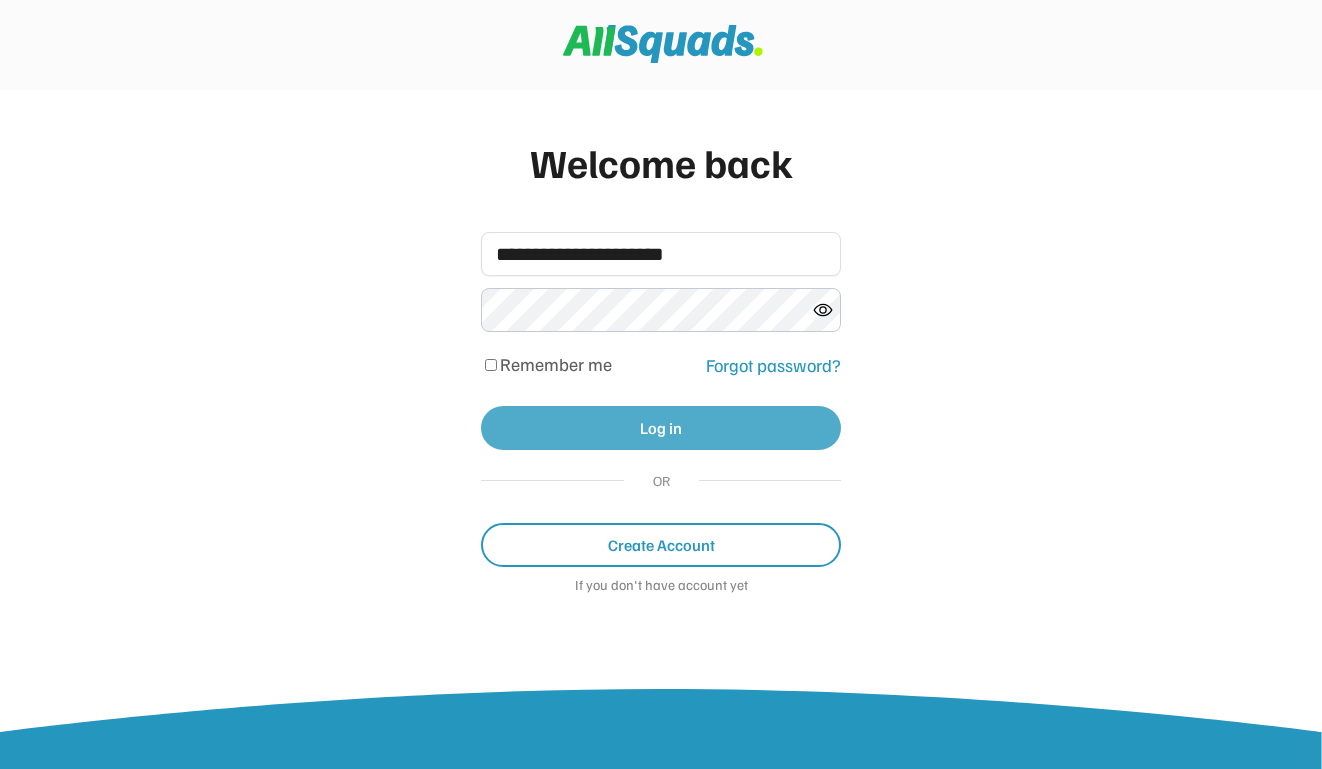 type 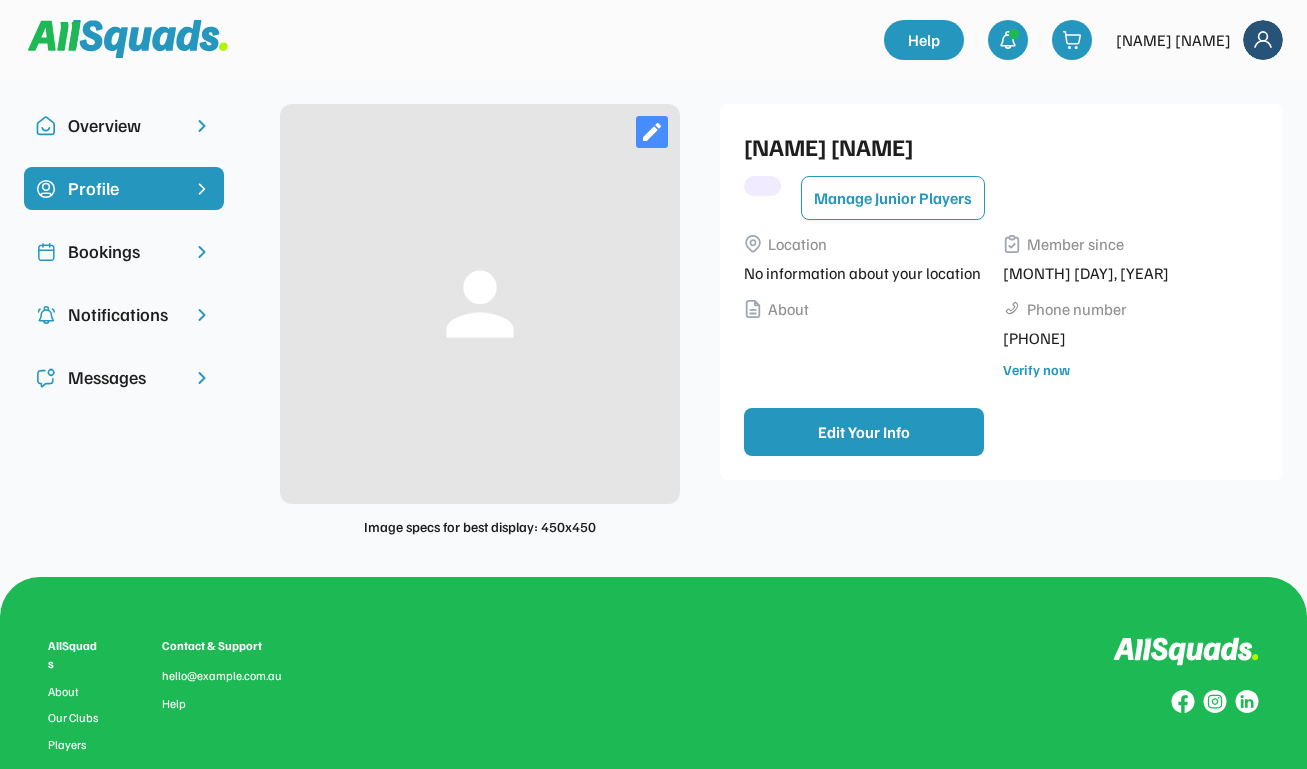 scroll, scrollTop: 0, scrollLeft: 0, axis: both 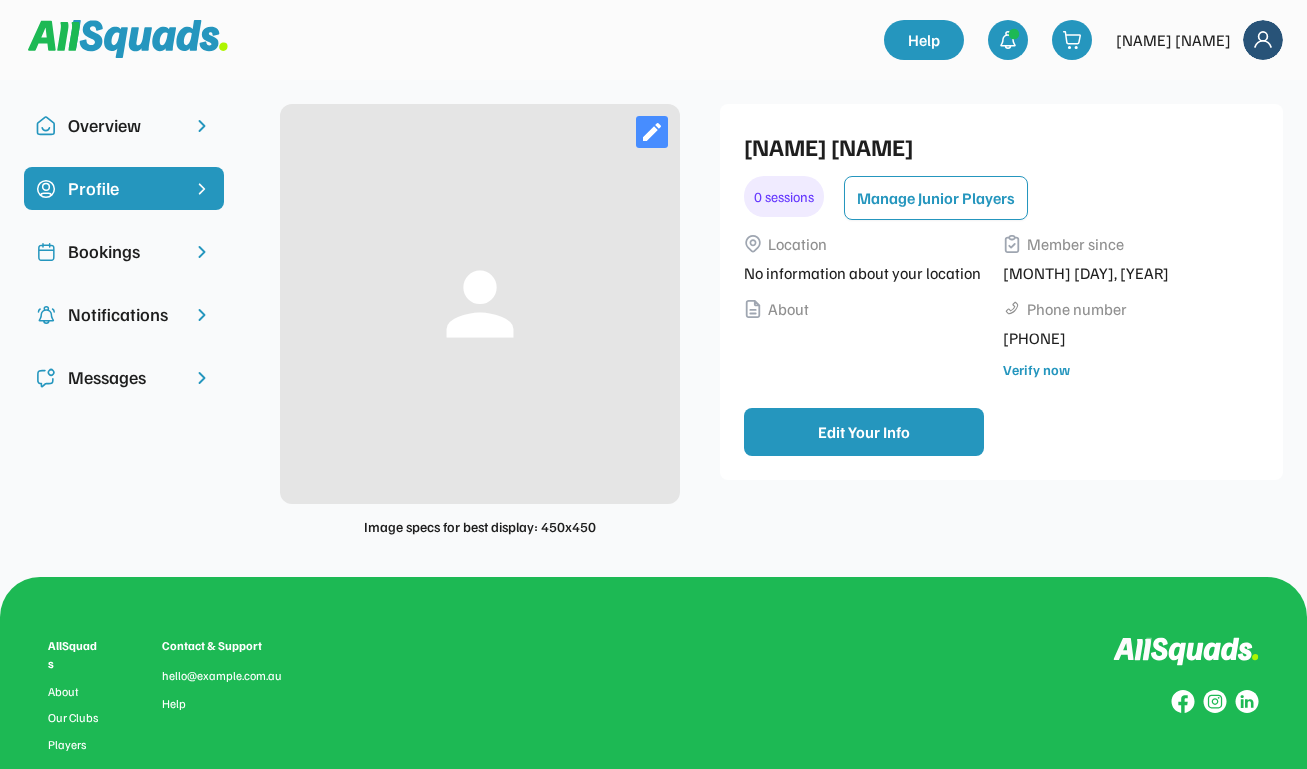 click on "Bookings" at bounding box center (124, 251) 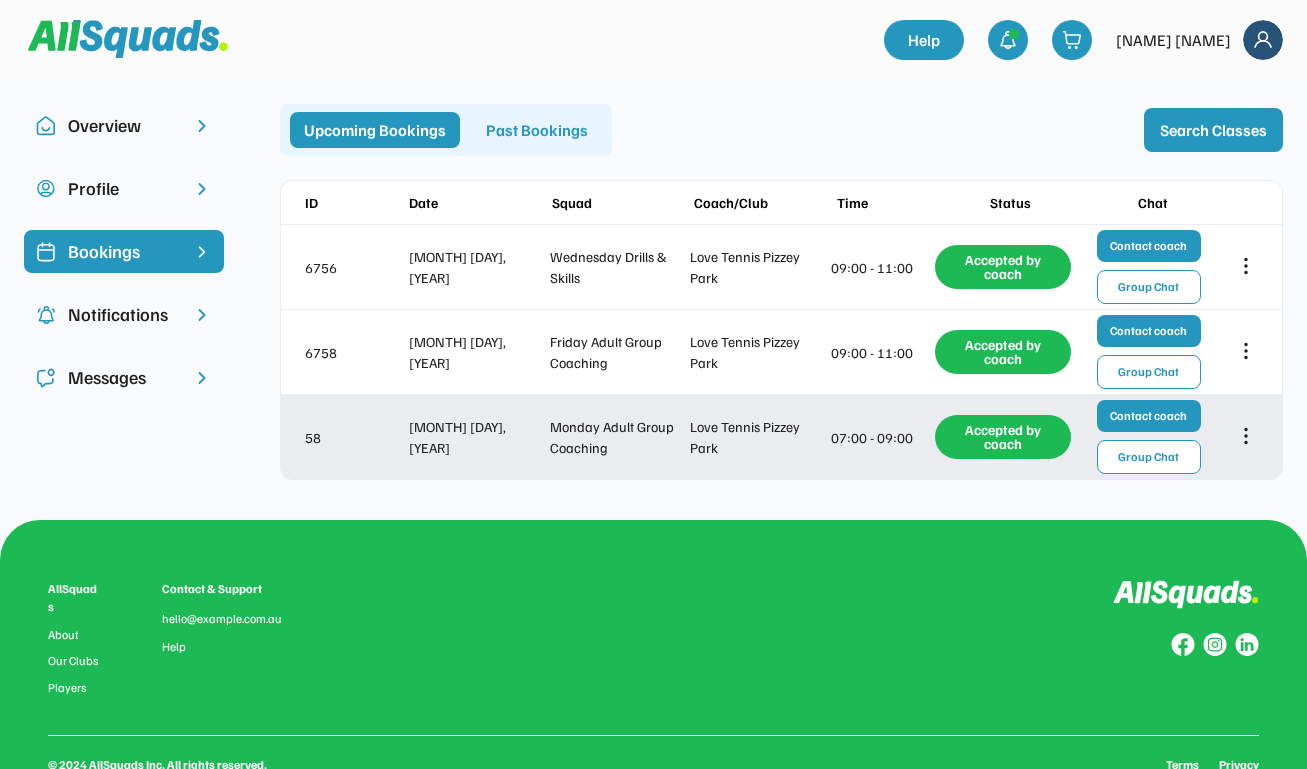 click 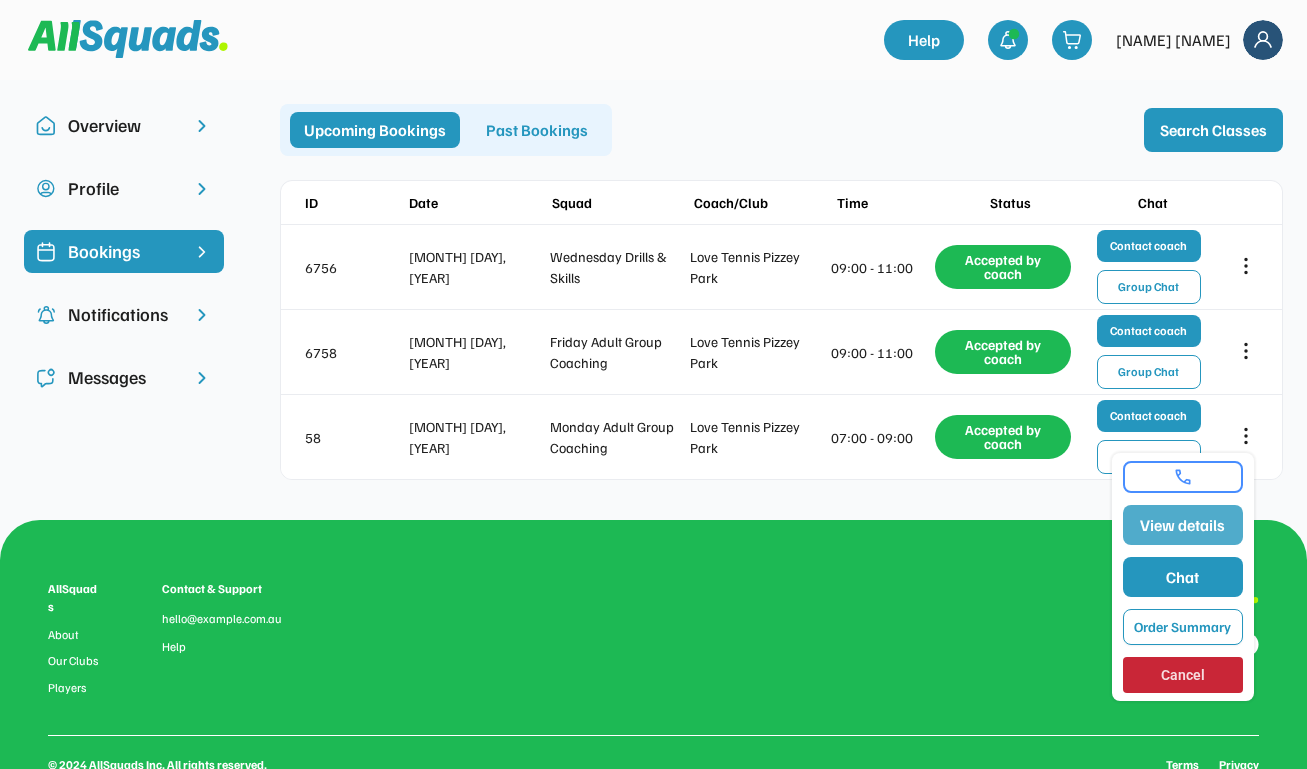 click on "View details" at bounding box center [1183, 525] 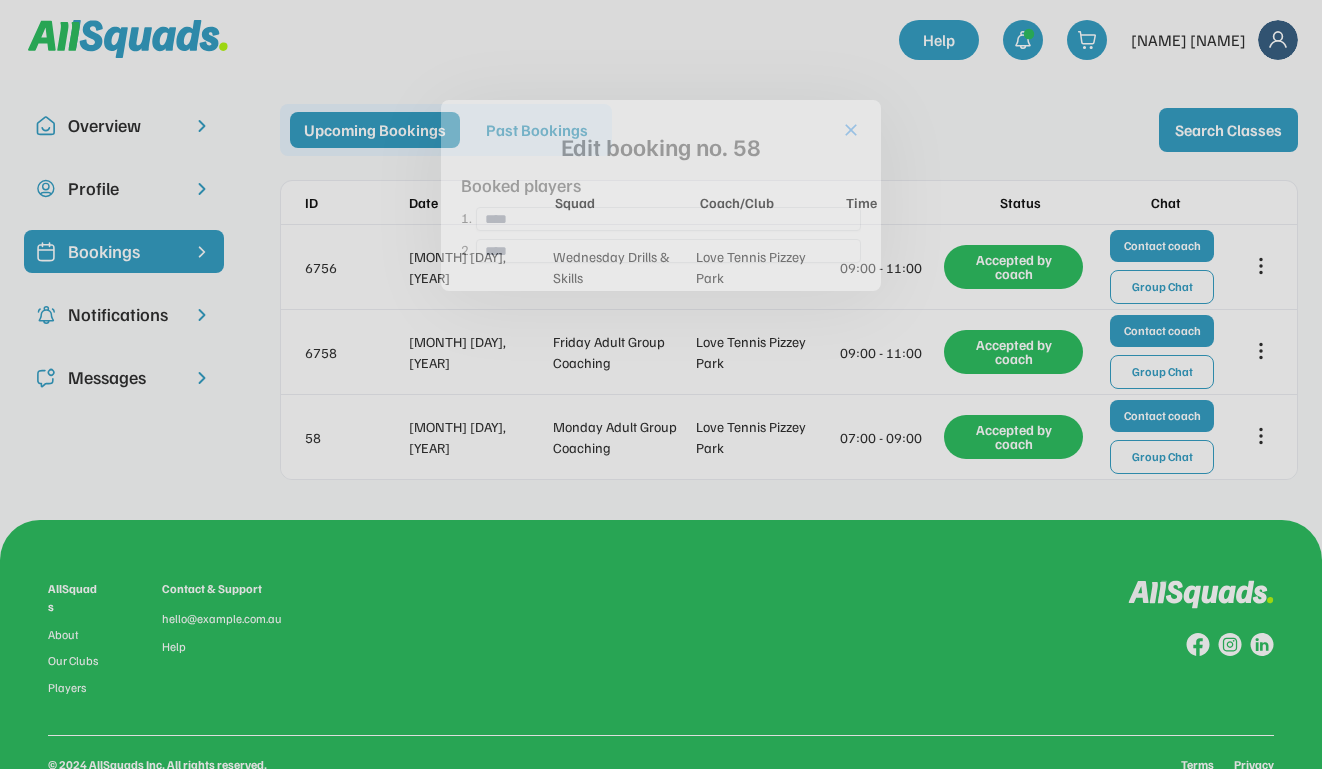 type on "**********" 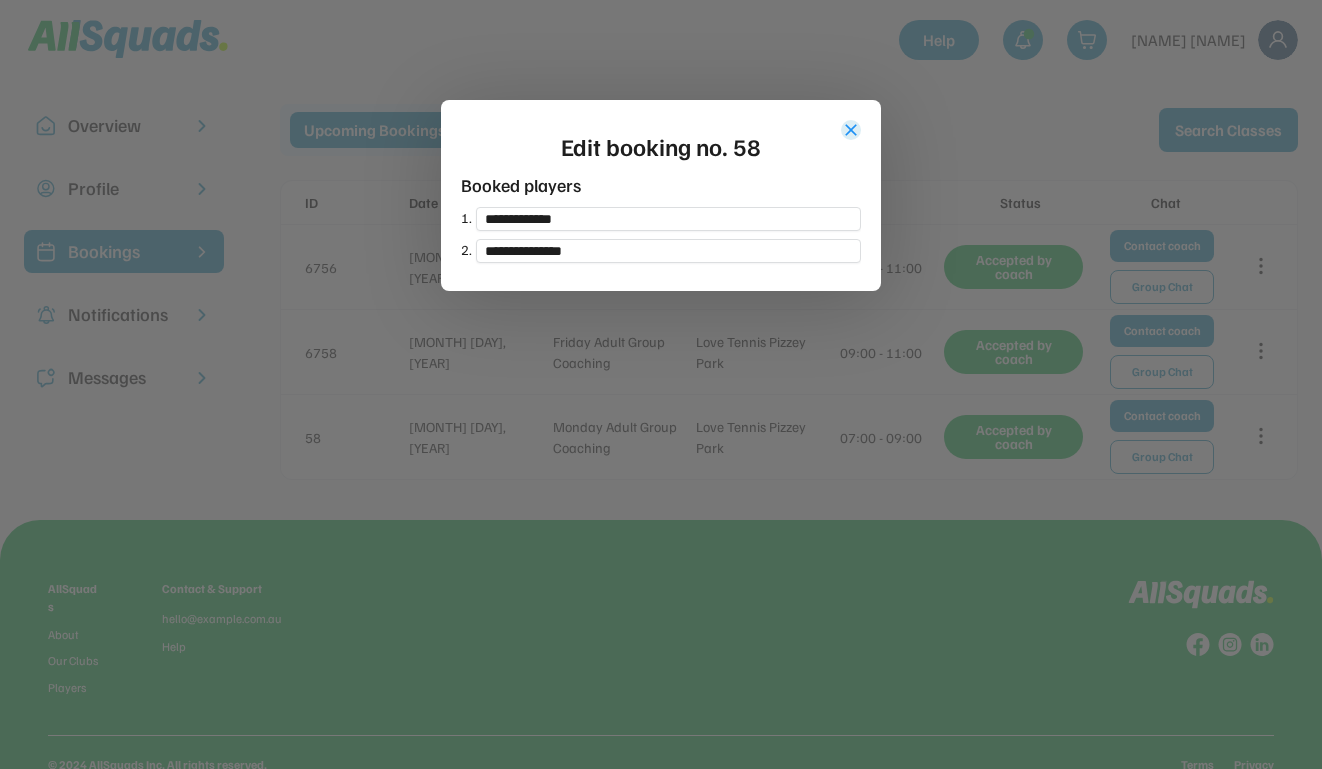 click on "close" at bounding box center [851, 130] 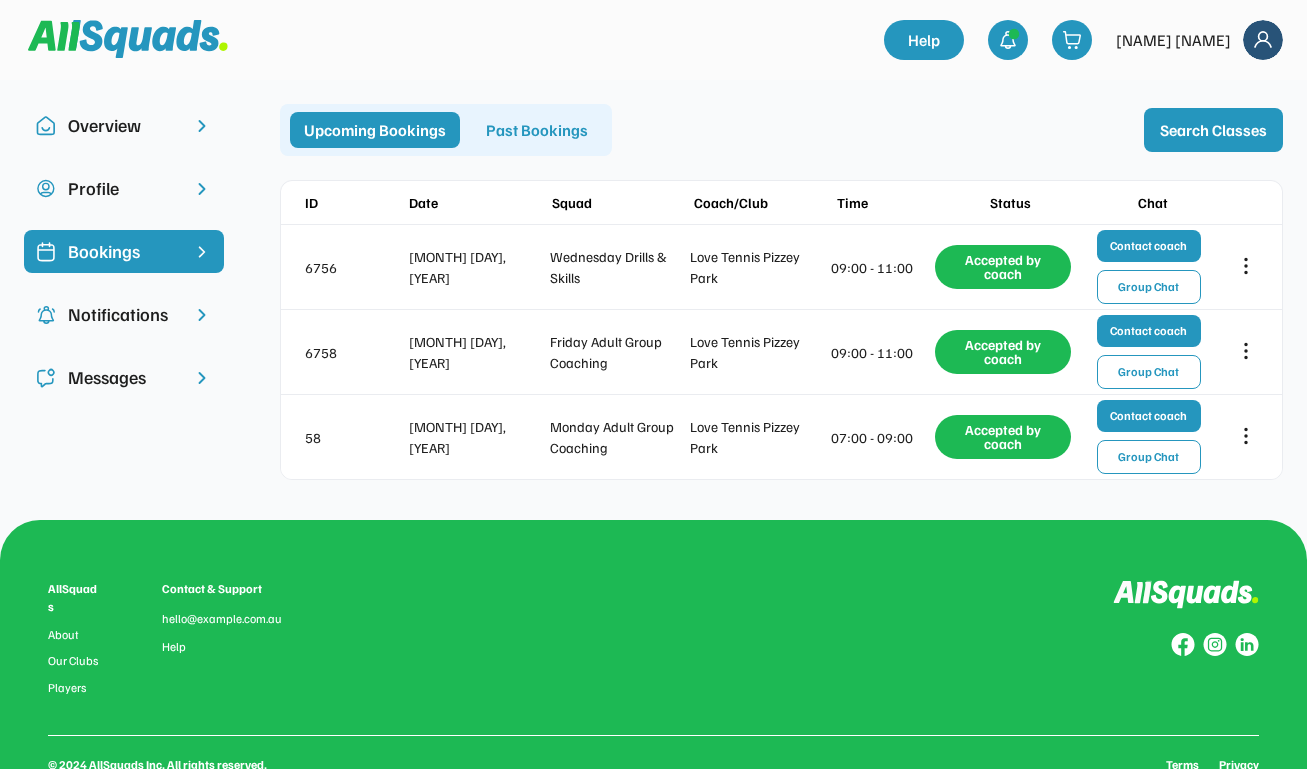 click on "Overview" at bounding box center (124, 125) 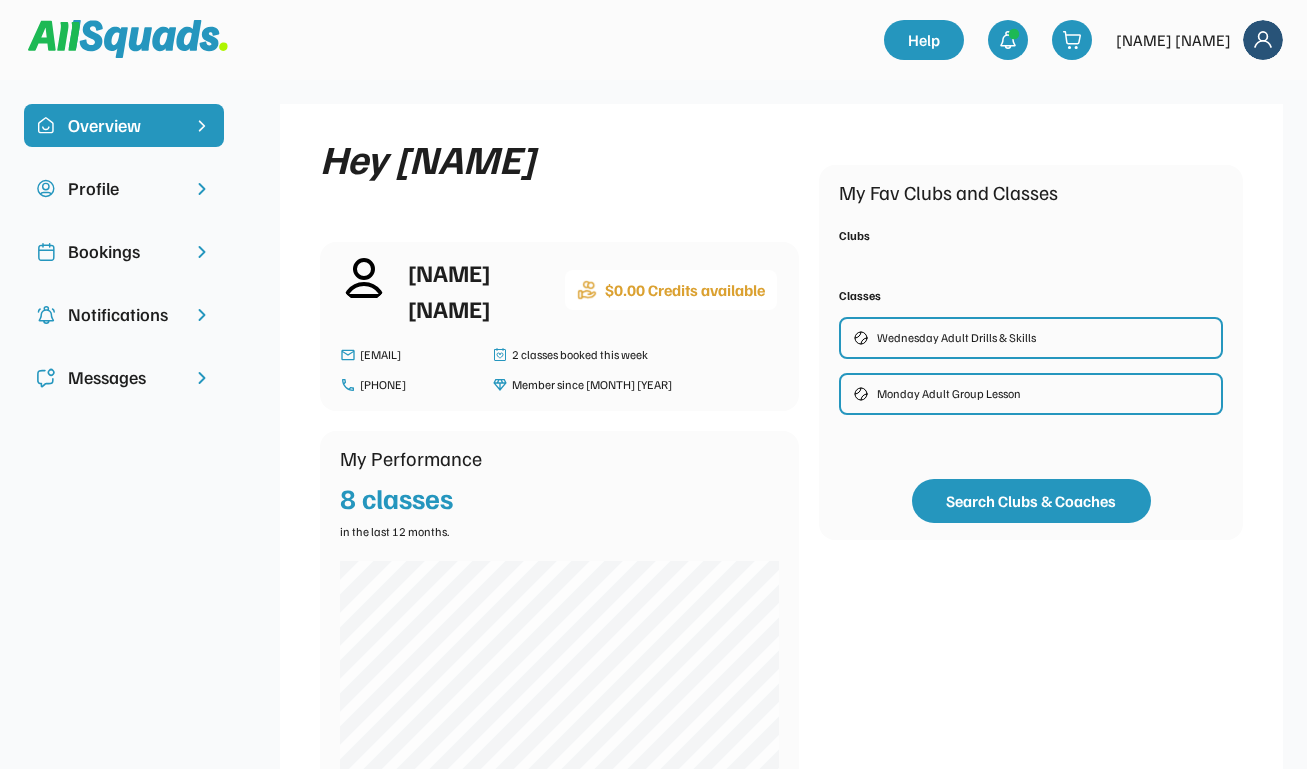 click on "Profile" at bounding box center [124, 188] 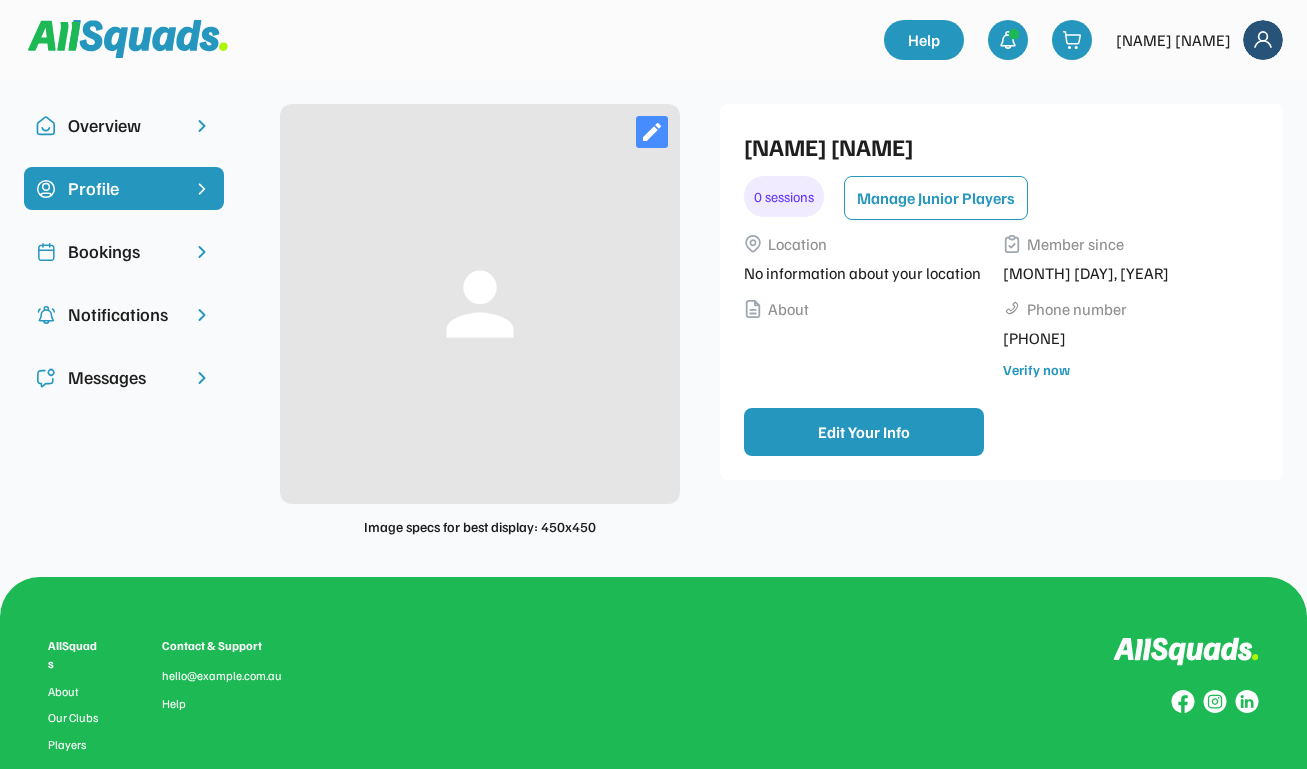 click on "Overview Profile Bookings Notifications Messages Hey Trudy Trudy Vonhoff $0.00 Credits available t.vonhoff@bigpond.com 0403497600 2 classes booked this week Member since April 2025 My Performance  8 classes in the last 12 months.  My Fav Clubs and Classes Clubs Classes Wednesday Adult Drills & Skills Monday Adult Group Lesson Search Clubs & Coaches Upcoming classes Fri 18 July, 2025 Love Tennis Pizzey Park Friday Adult Group Coaching 09:00 - 11:00 Mon 21 July, 2025 Love Tennis Pizzey Park Monday Adult Group Coaching 07:00 - 09:00 See all classes person Image specs for best display: 450x450 Trudy Vonhoff 0 sessions Manage Junior Players Facebook Twitter LinkedIn Share
Location No information about your location Member since April 11, 2025 About Phone number 0403497600 Verify now Edit Your Info Upcoming Bookings
Past Bookings Search Classes ID Date Squad Coach/Club Time Status Chat 6756 Jul 16, 2025 Wednesday Drills & Skills Love Tennis Pizzey Park 09:00 - 11:00 Accepted by coach Contact coach  Group Chat 58" 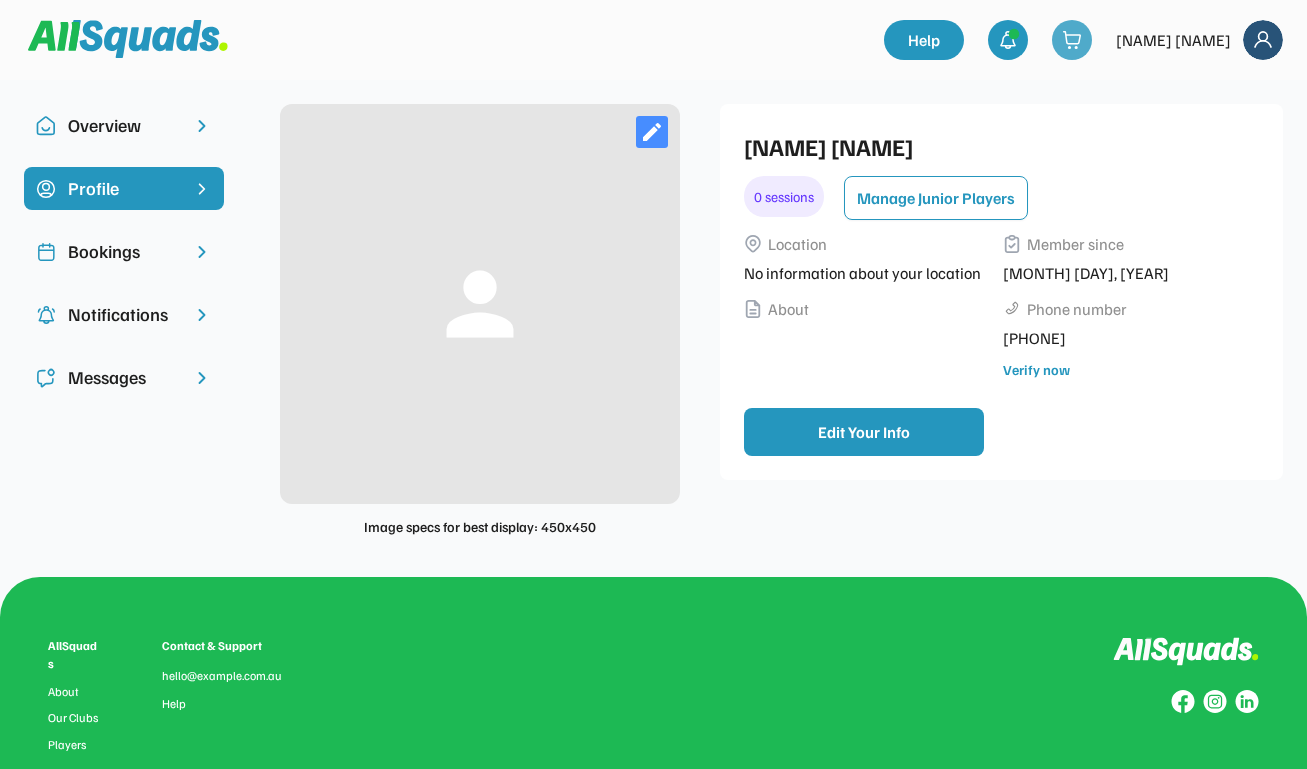 click at bounding box center [1072, 40] 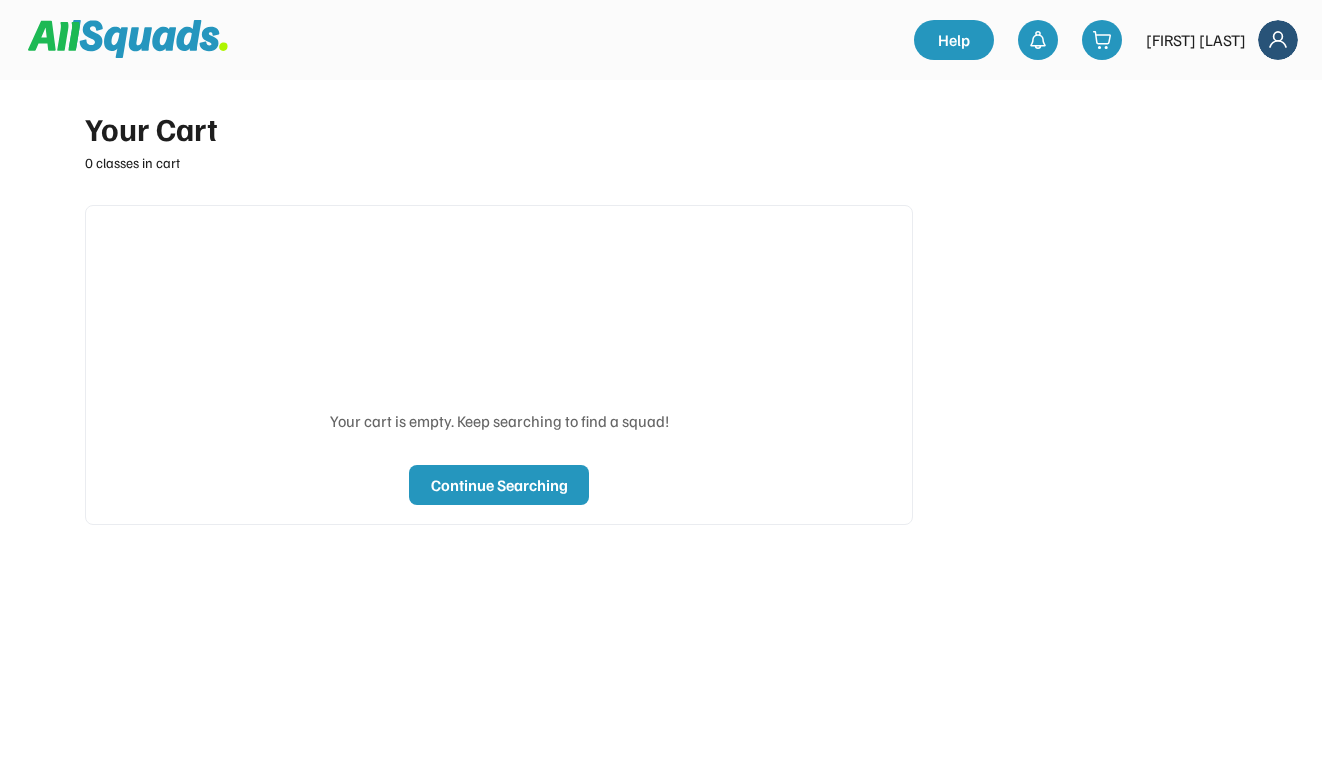 scroll, scrollTop: 0, scrollLeft: 0, axis: both 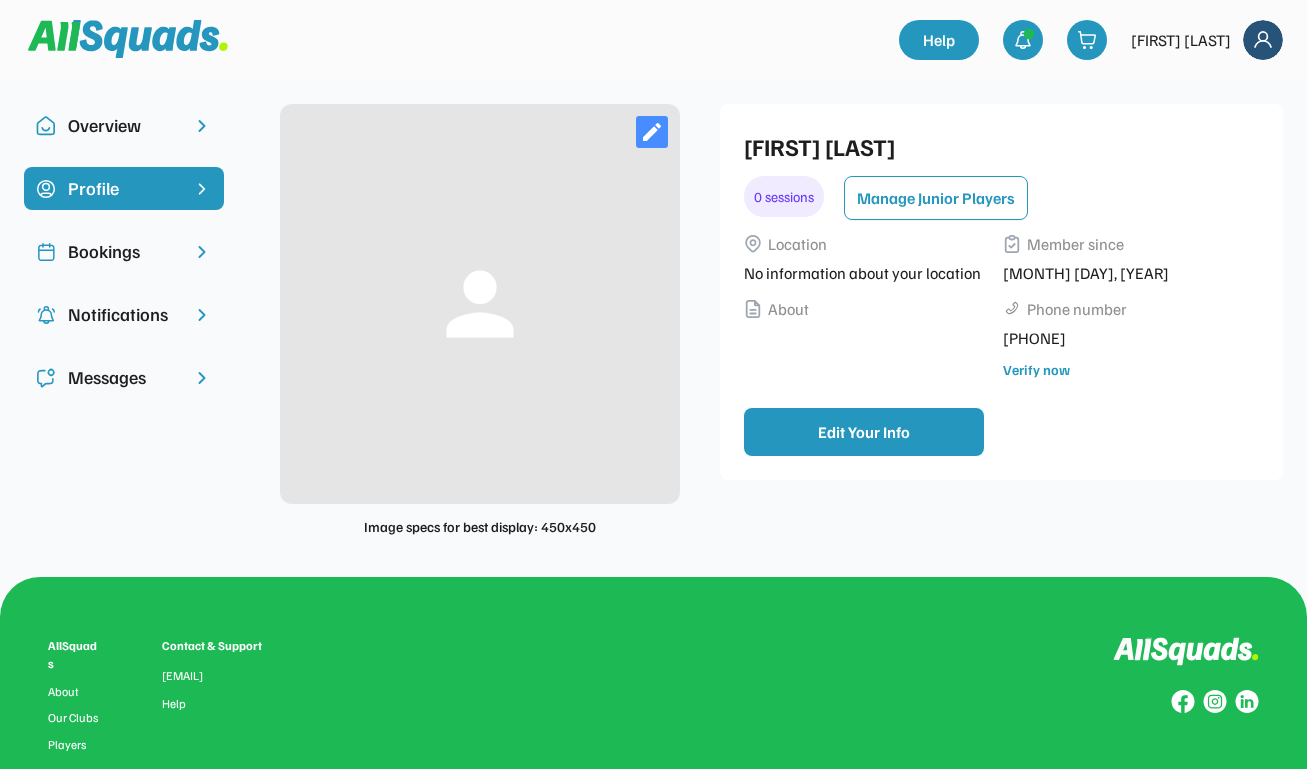 click on "Overview" at bounding box center [124, 125] 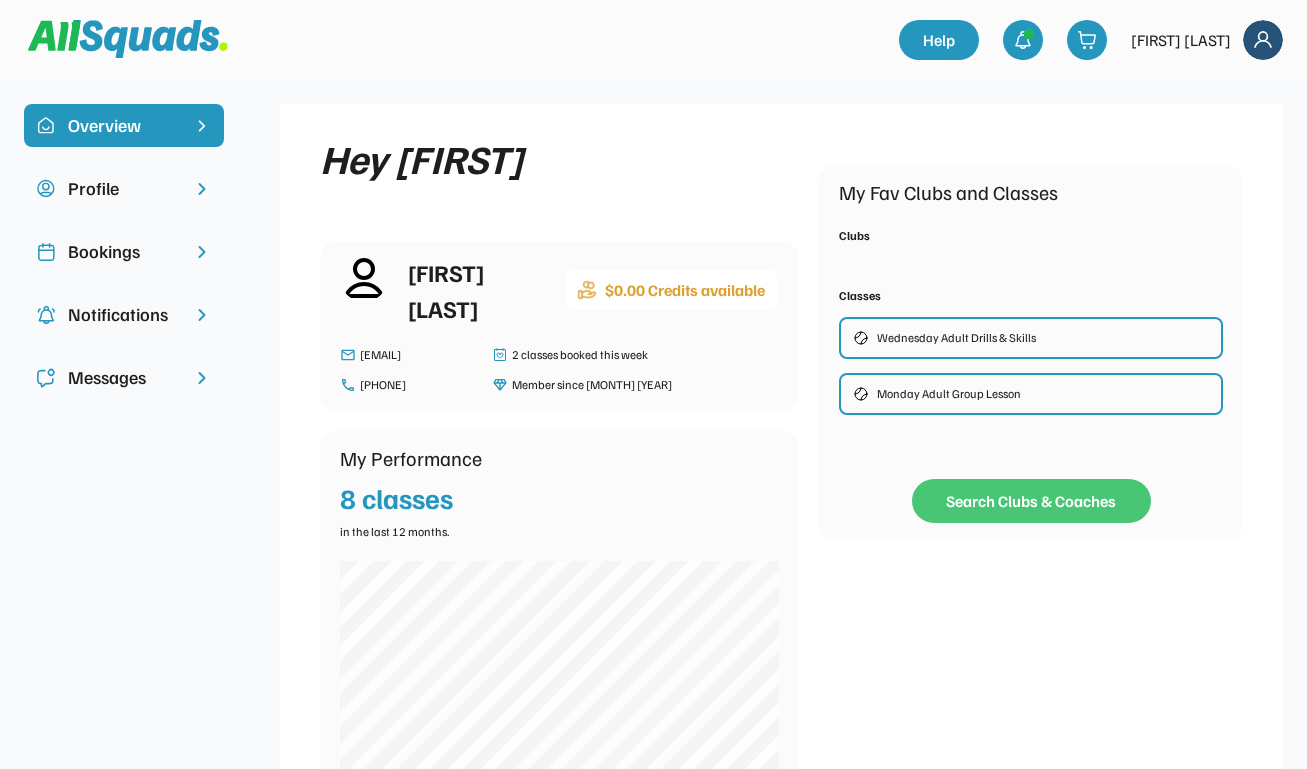 click on "Search Clubs & Coaches" at bounding box center [1031, 501] 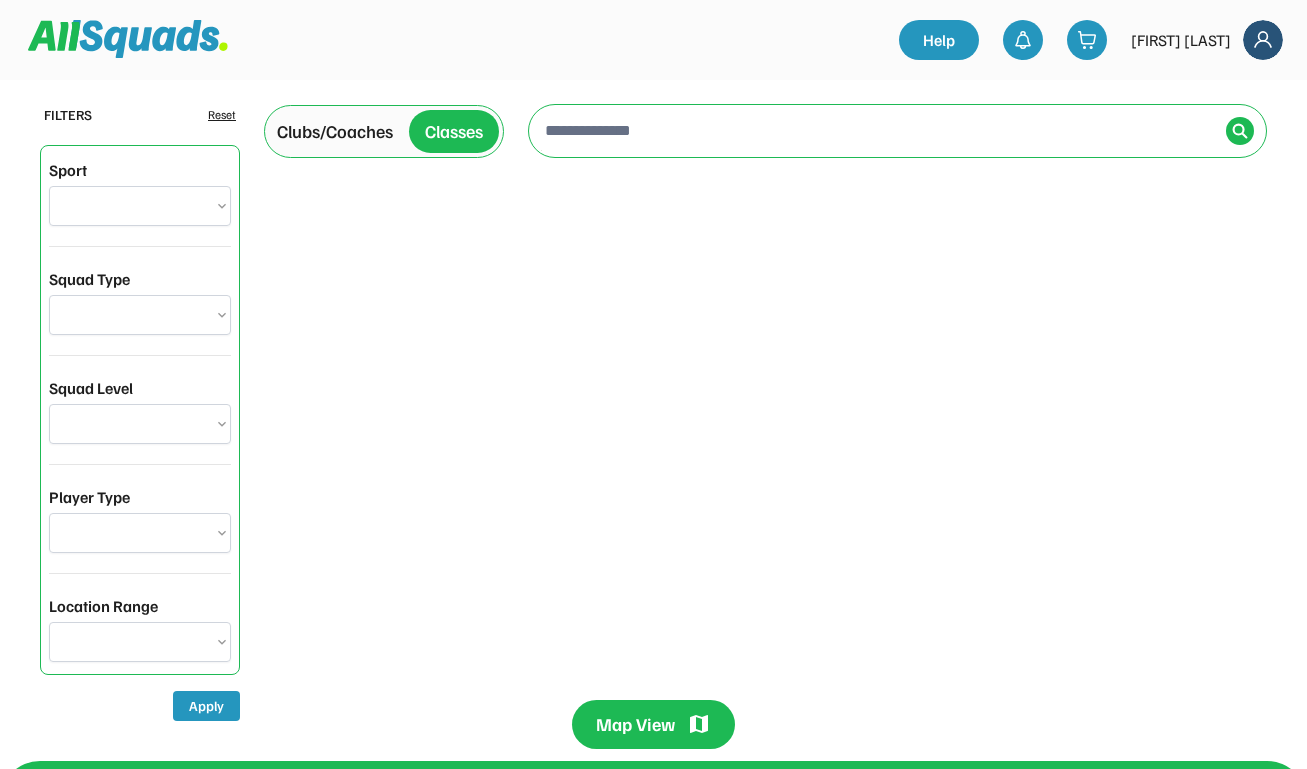 scroll, scrollTop: 0, scrollLeft: 0, axis: both 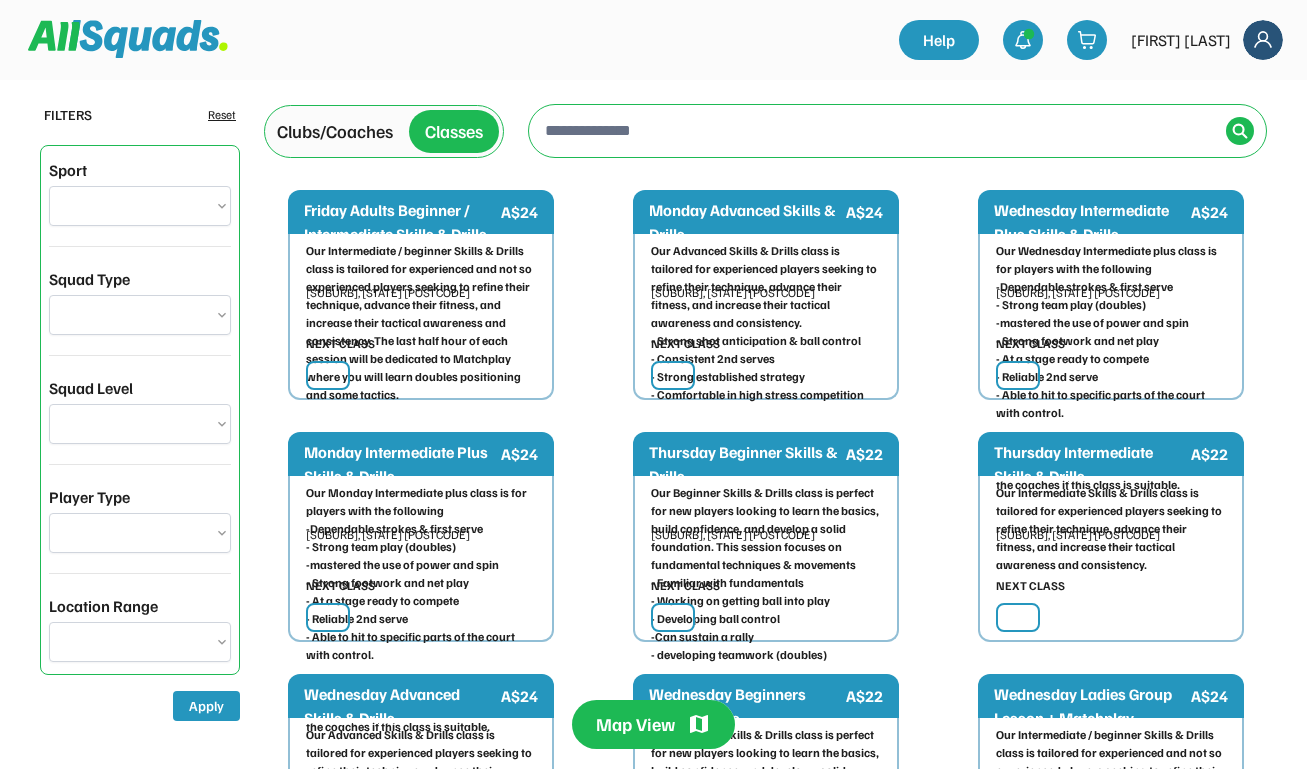 click on "Clubs/Coaches" at bounding box center (335, 131) 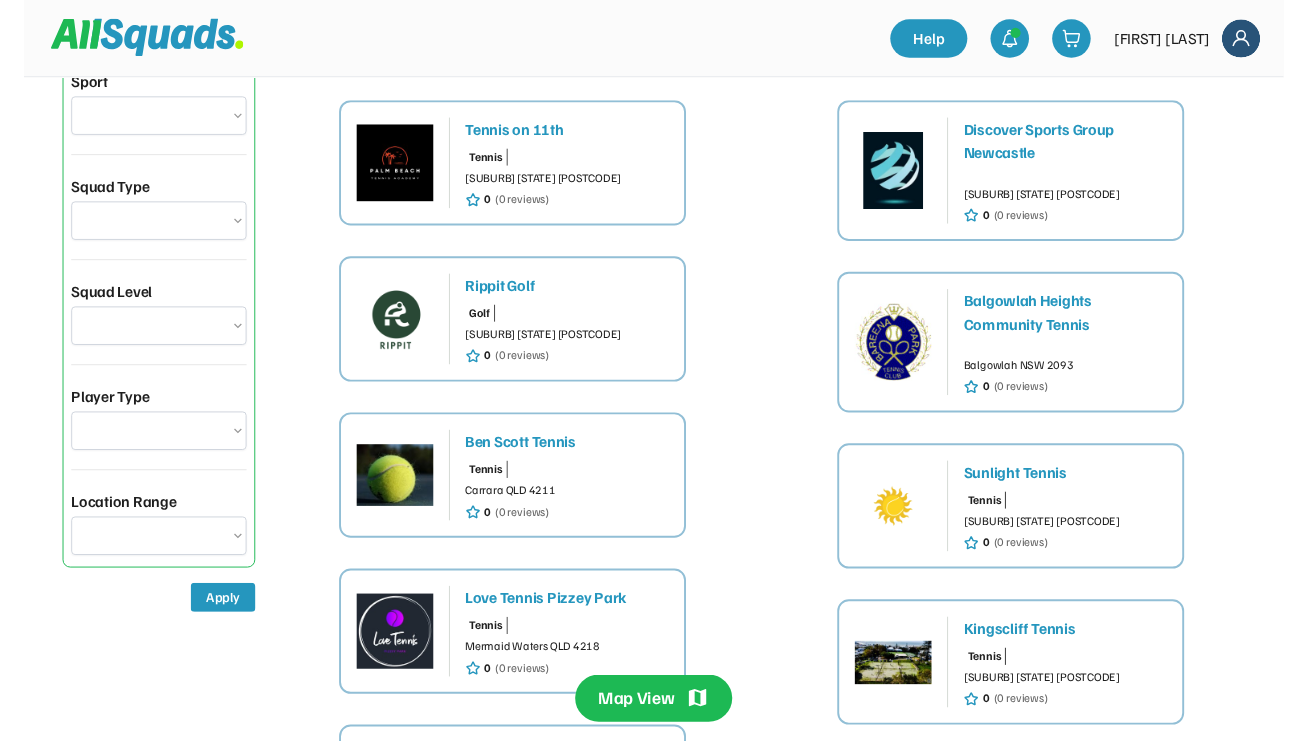 scroll, scrollTop: 272, scrollLeft: 0, axis: vertical 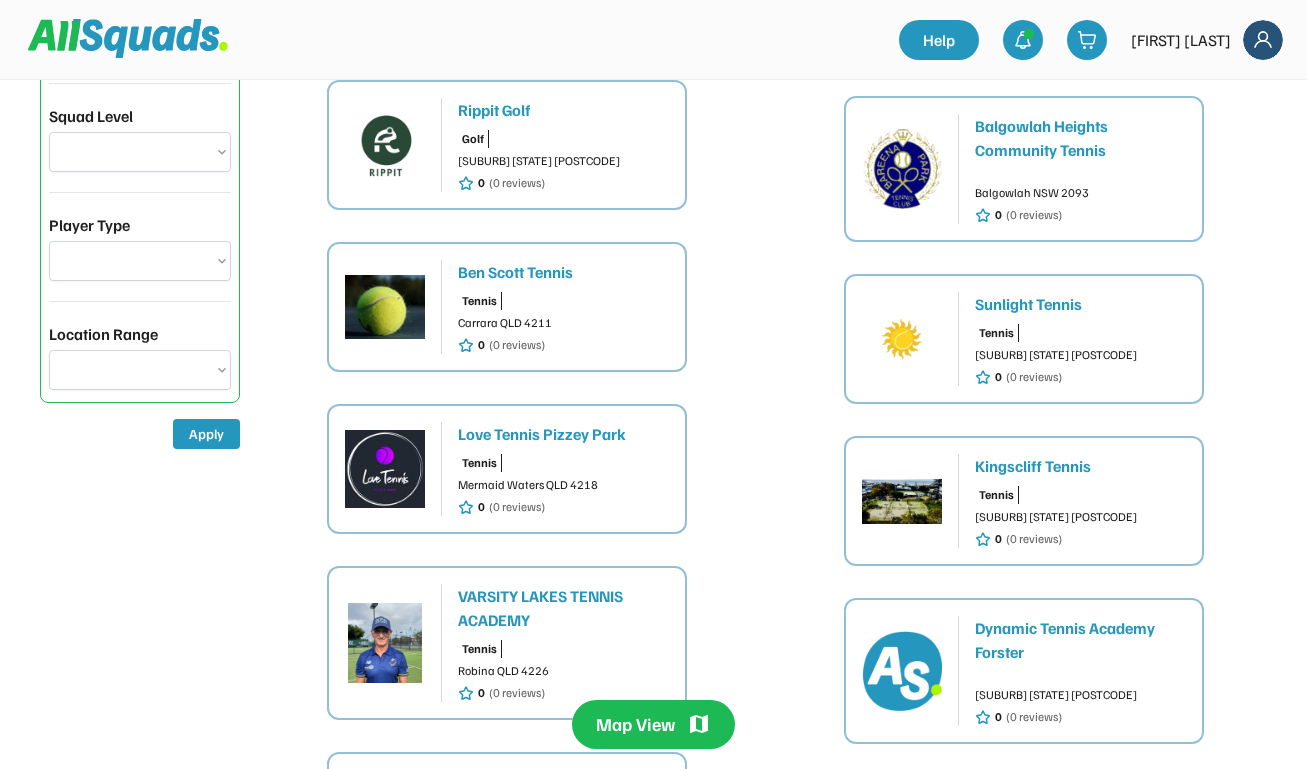 click on "Tennis Mermaid Waters QLD 4218 0 (0 reviews)" at bounding box center (563, 485) 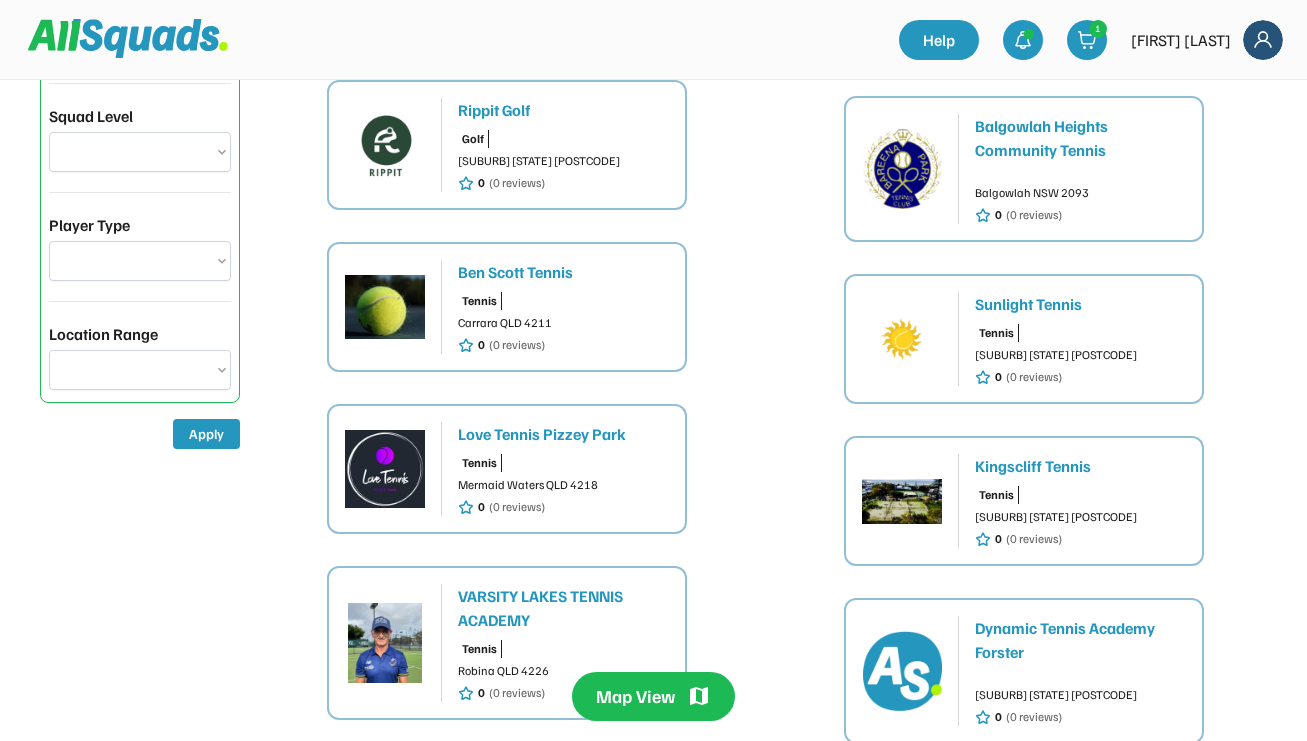 click on "Tennis" at bounding box center (480, 463) 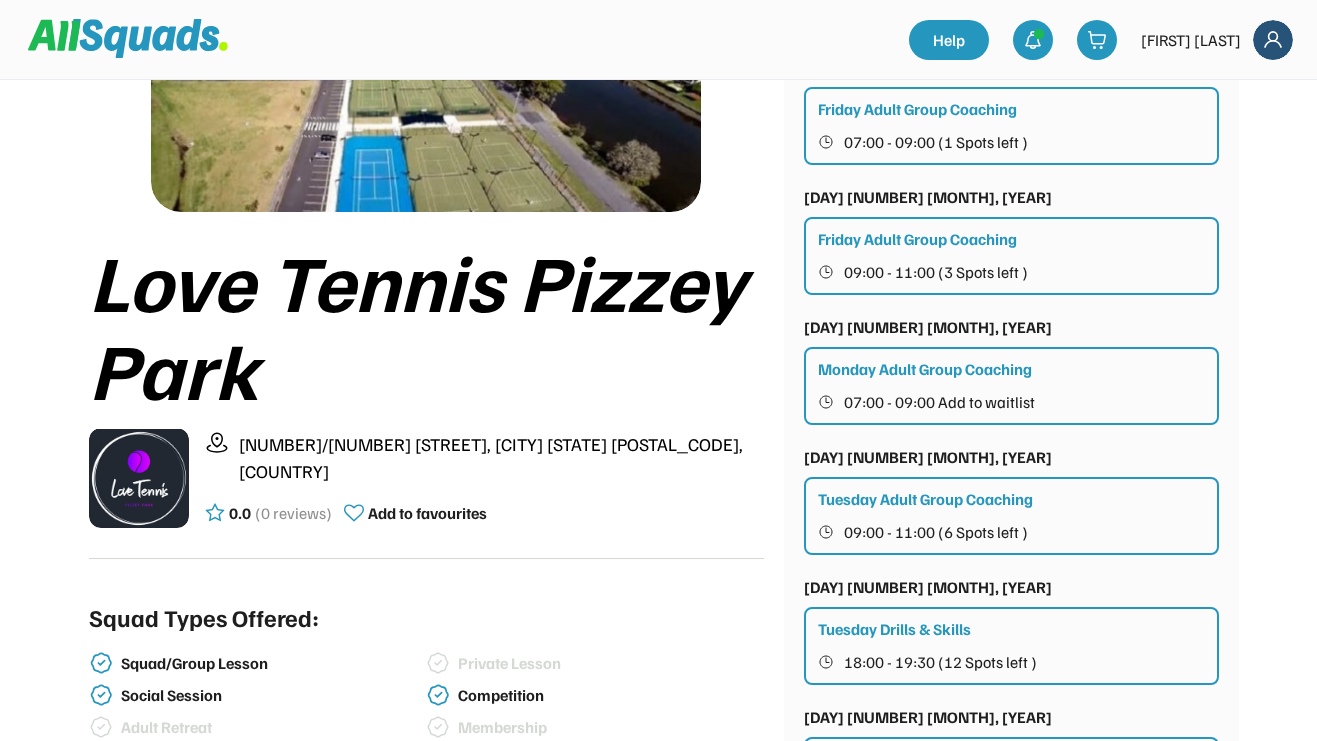 scroll, scrollTop: 243, scrollLeft: 0, axis: vertical 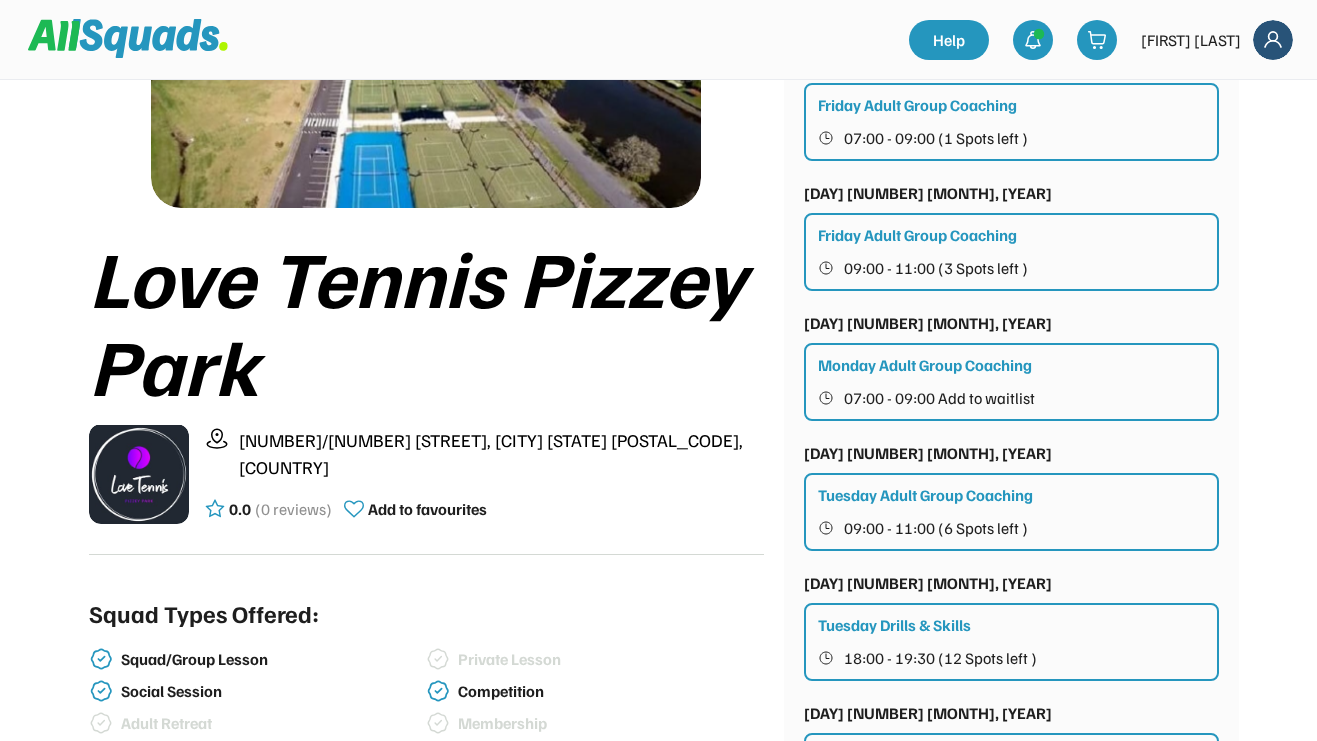click on "Tuesday Adult Group Coaching 09:00 - 11:00  (6 Spots left )" at bounding box center (1011, 512) 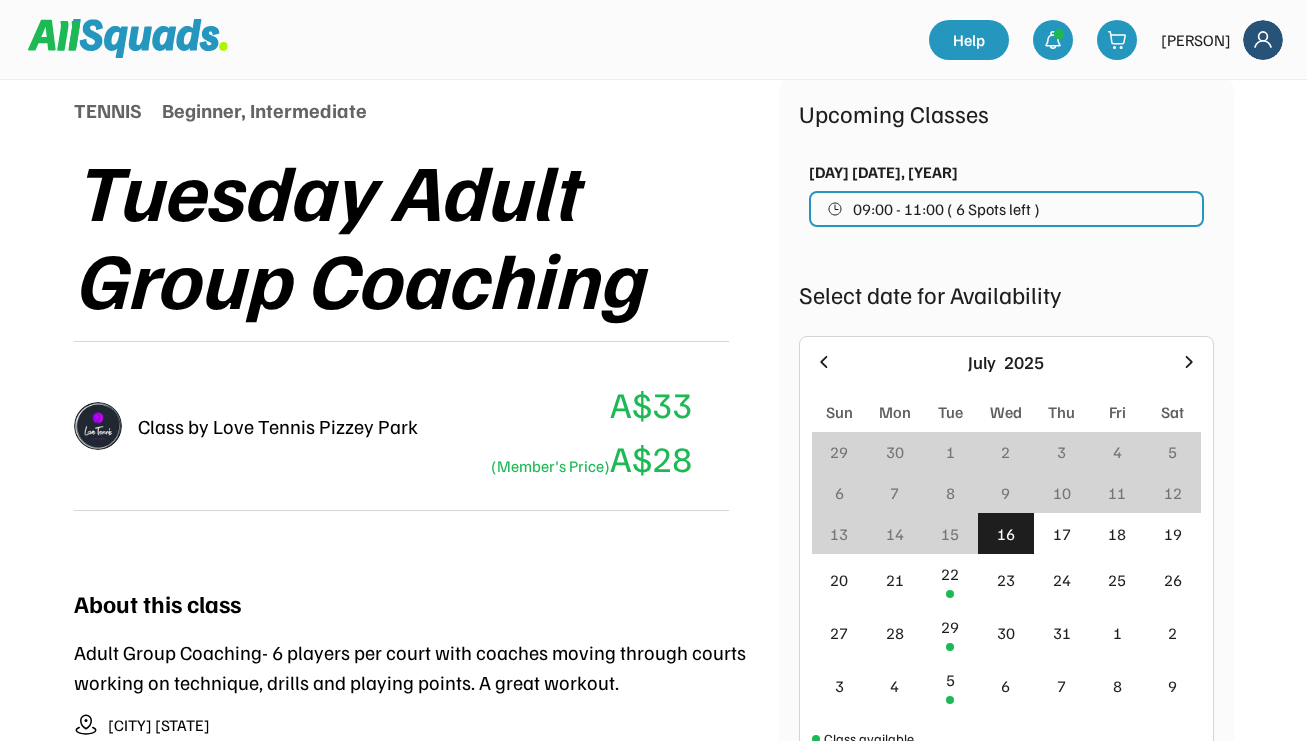 scroll, scrollTop: 245, scrollLeft: 0, axis: vertical 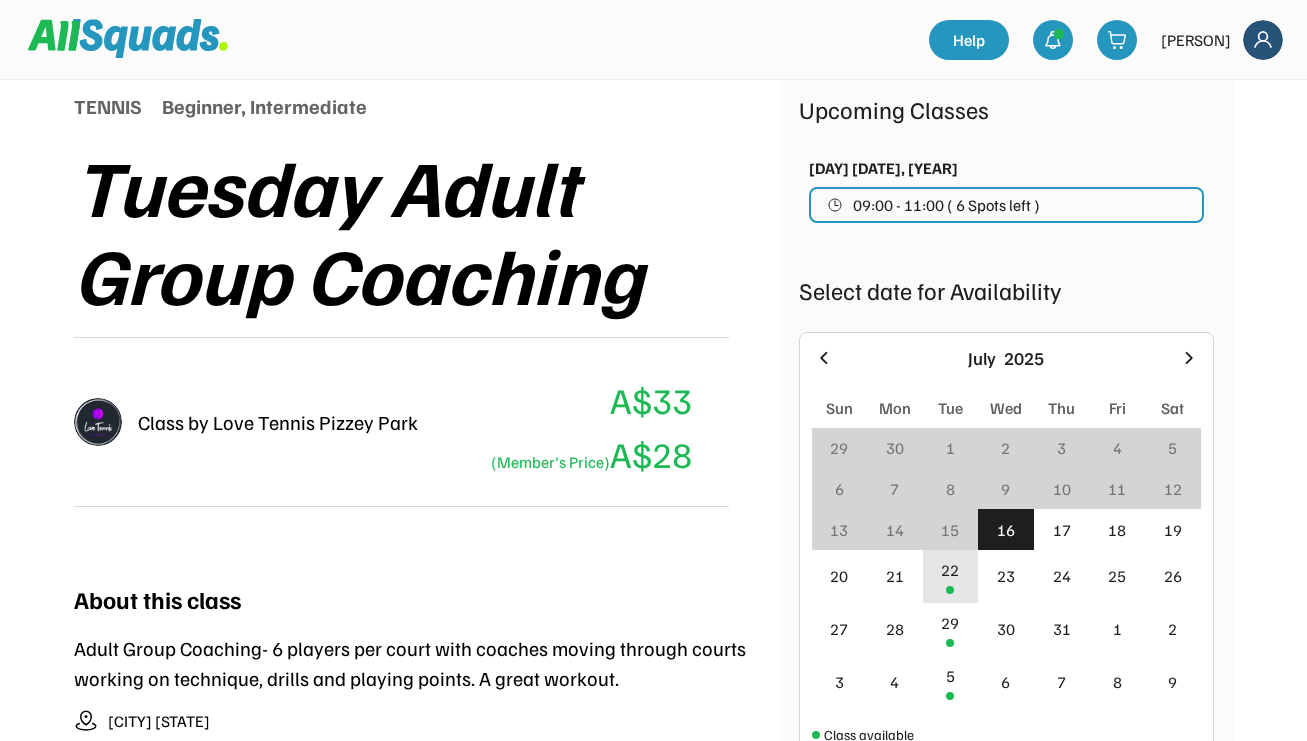 click on "22" at bounding box center [950, 570] 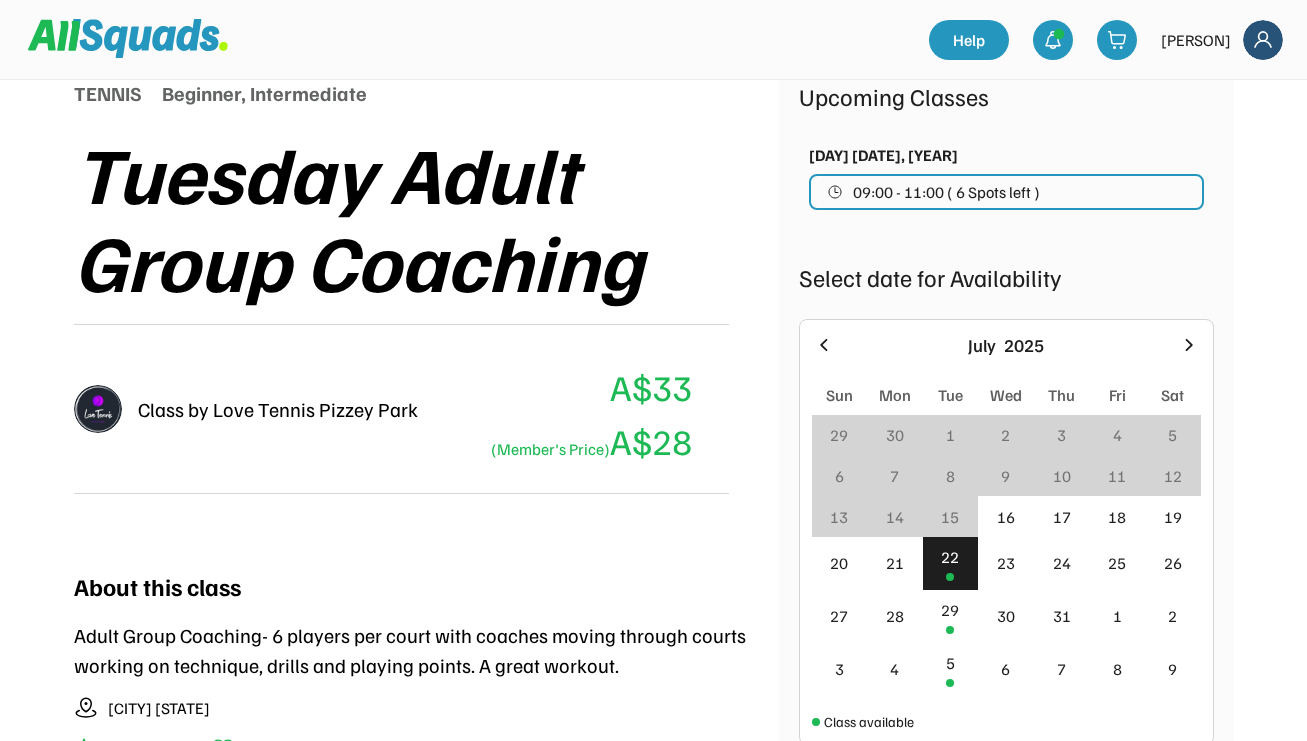 scroll, scrollTop: 53, scrollLeft: 0, axis: vertical 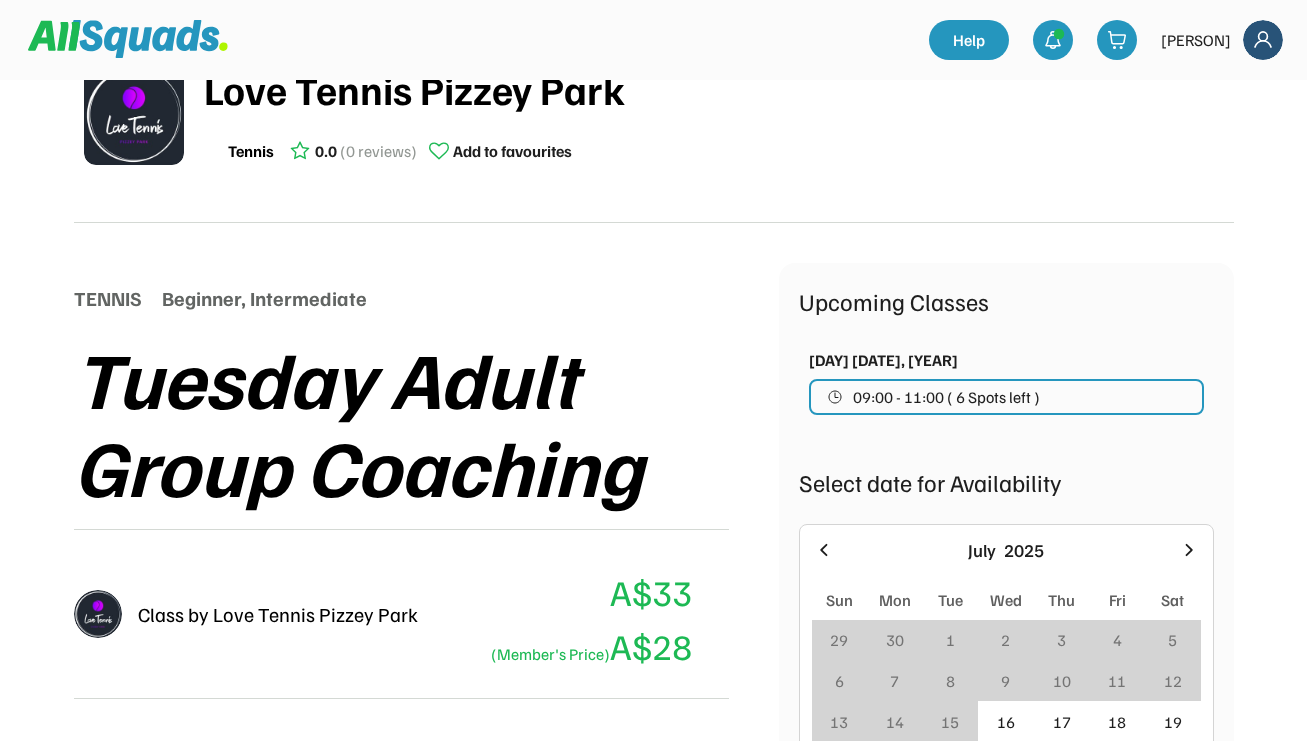 click on "09:00 - 11:00  ( 6 Spots left )" at bounding box center [946, 397] 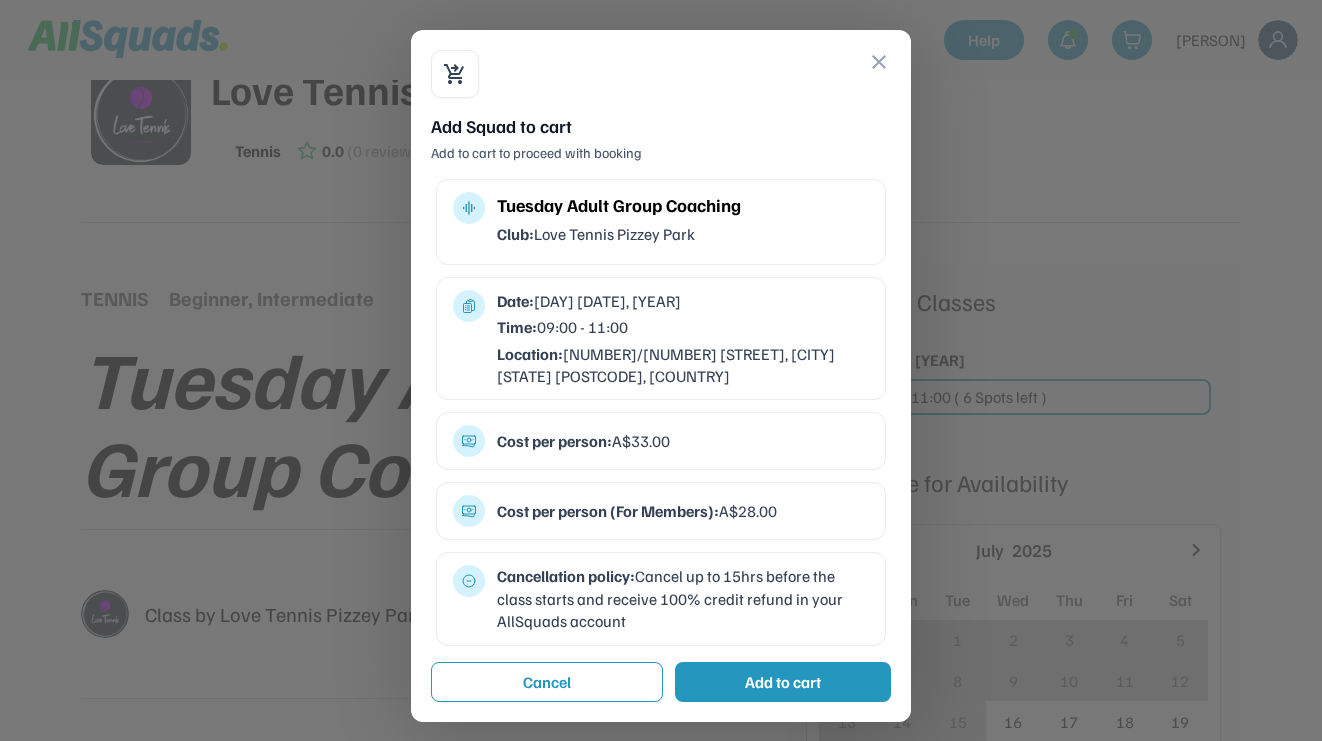 click on "Add to cart" at bounding box center (783, 682) 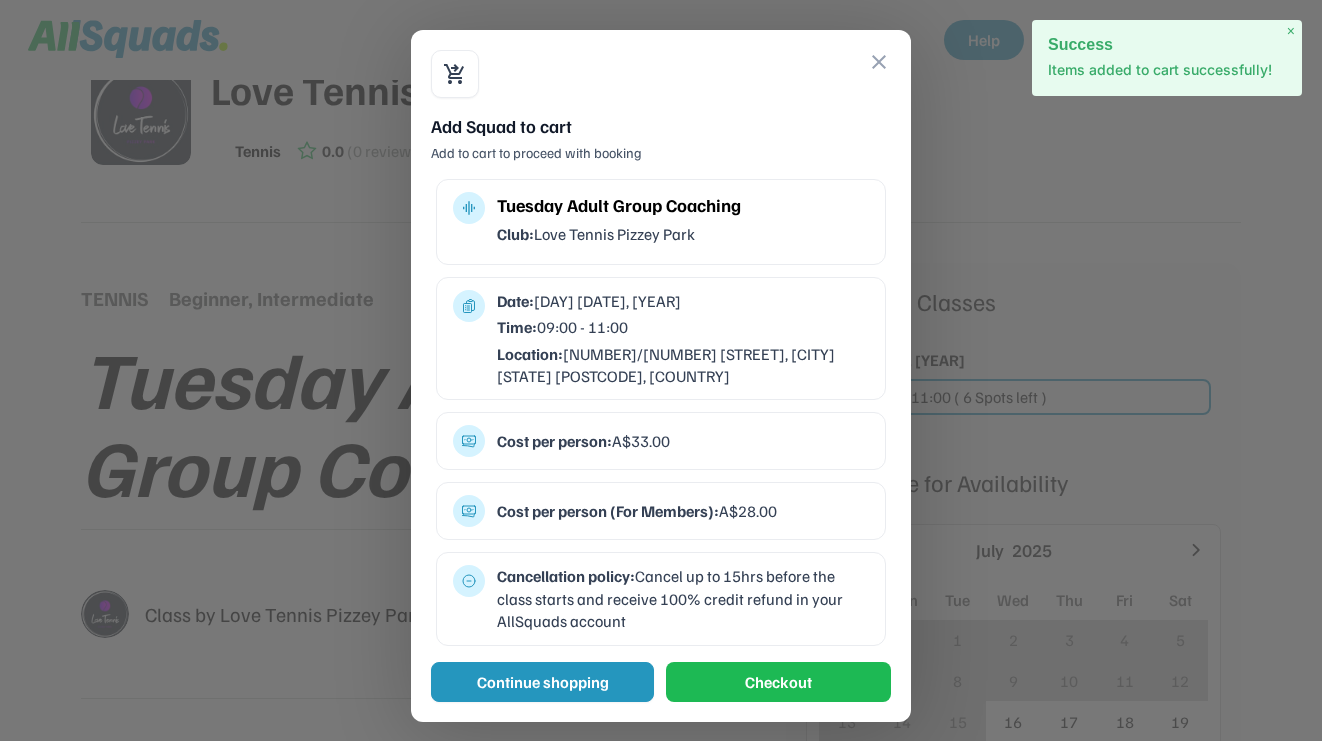 click on "Continue shopping" at bounding box center (542, 682) 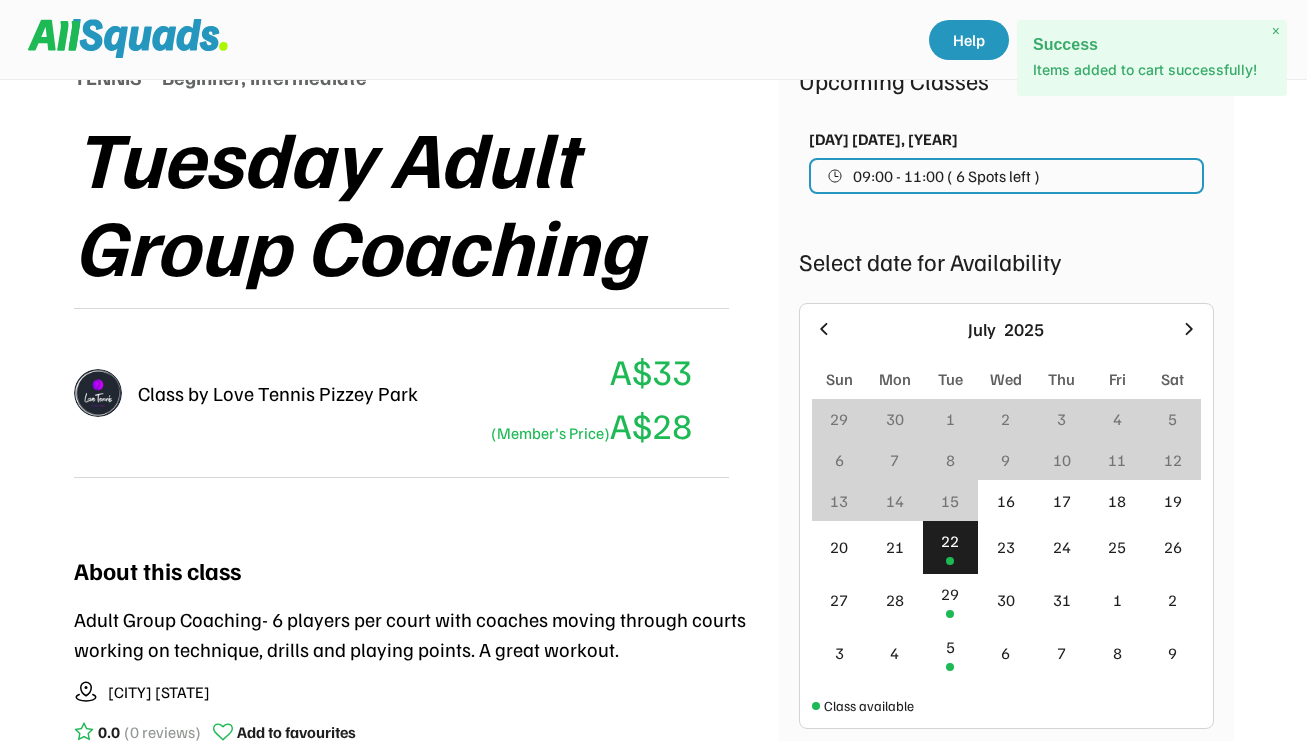 scroll, scrollTop: 371, scrollLeft: 0, axis: vertical 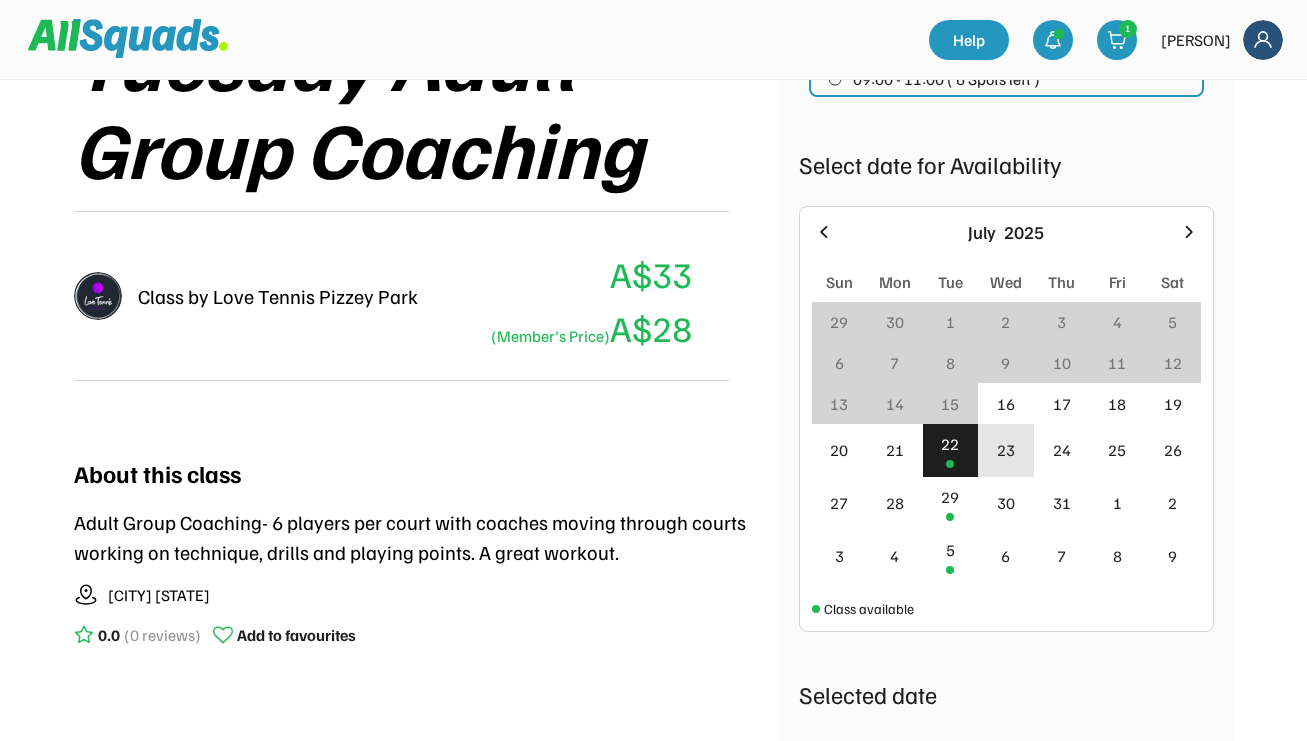 click on "23" at bounding box center [1006, 450] 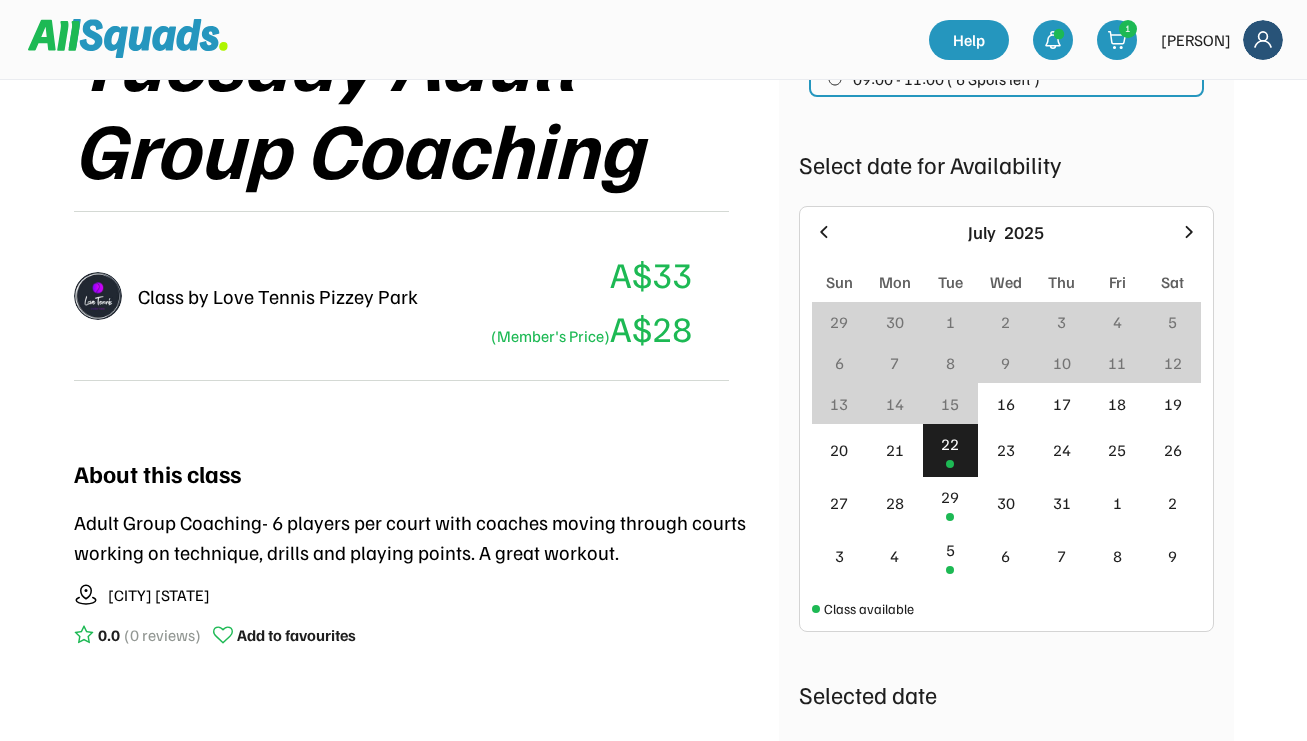 click on "Adult Group Coaching- 6 players per court with coaches moving through courts working on technique, drills and playing points. A great workout." at bounding box center (426, 537) 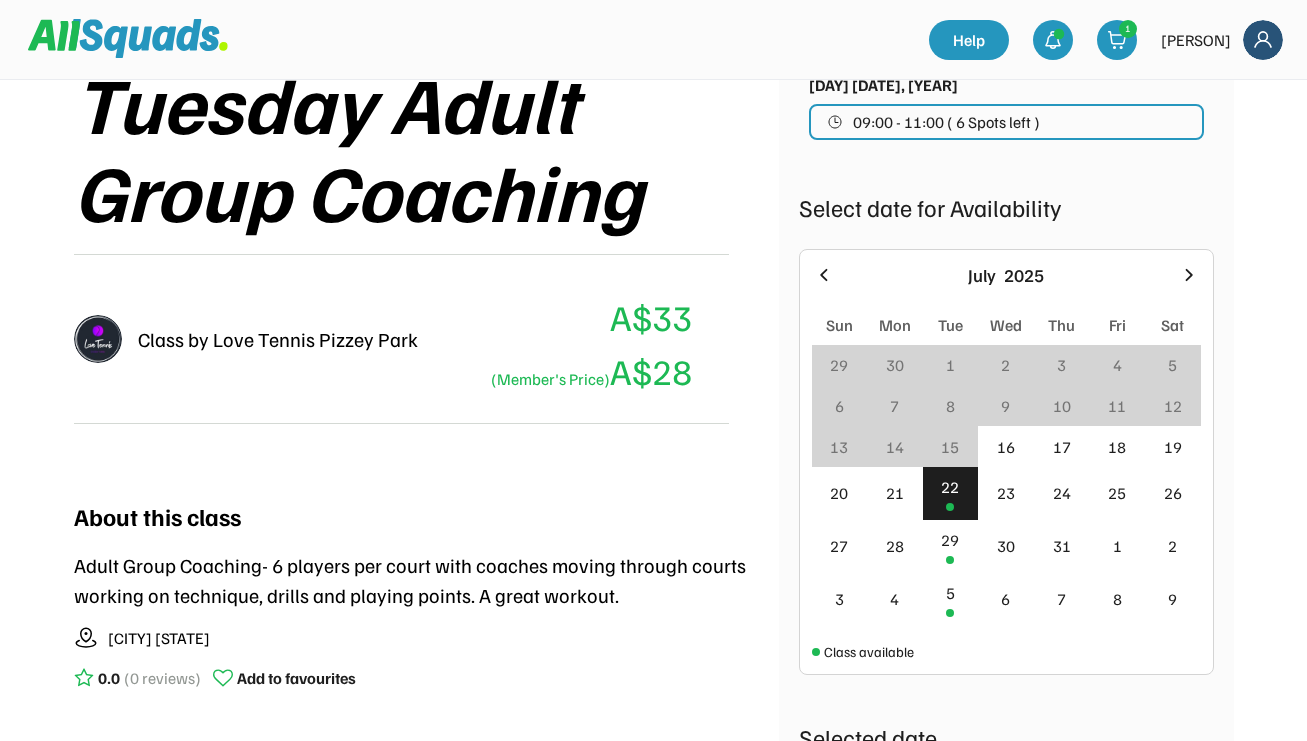scroll, scrollTop: 477, scrollLeft: 0, axis: vertical 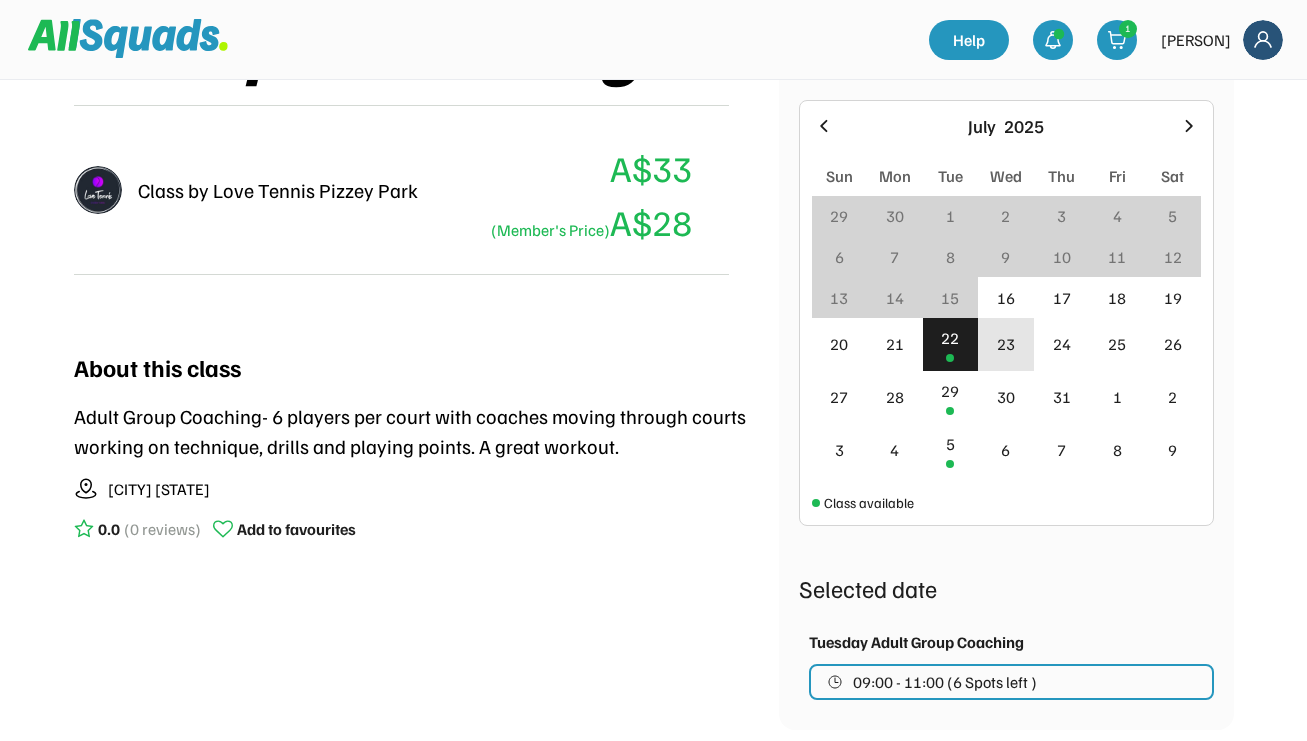 click on "23" at bounding box center (1006, 344) 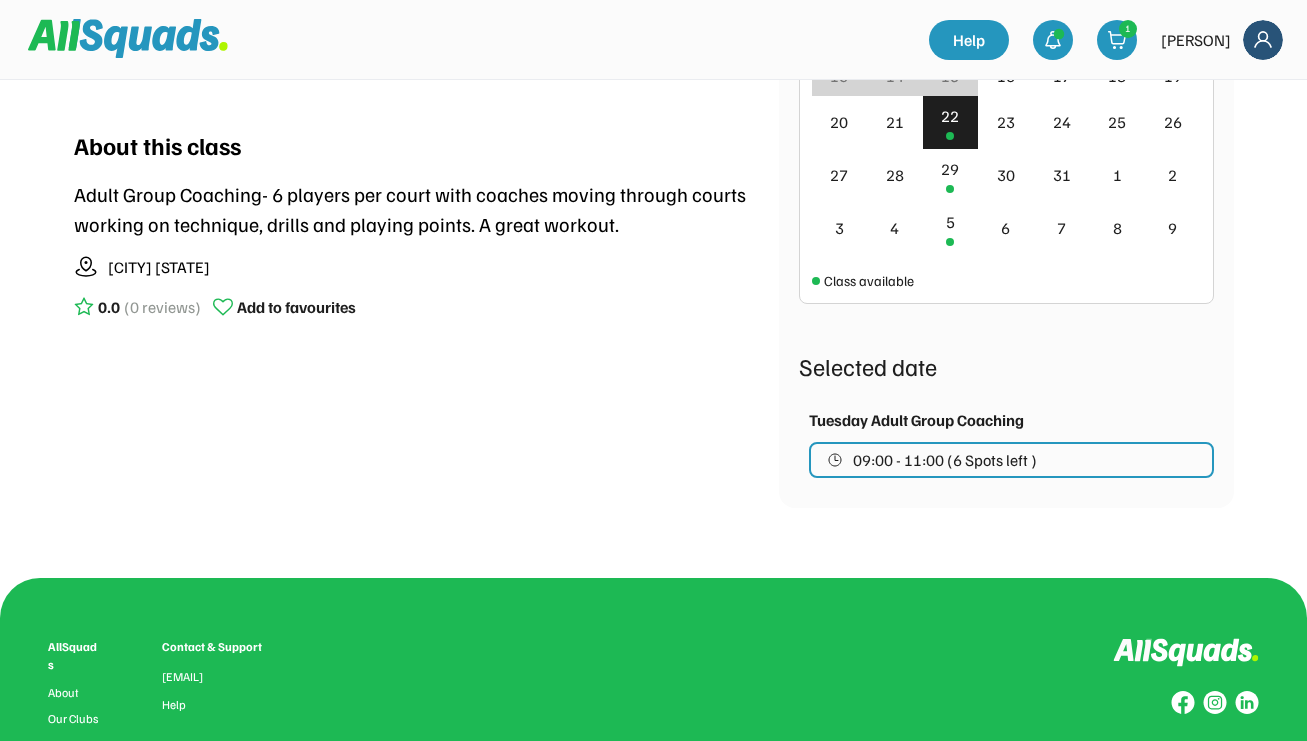 scroll, scrollTop: 0, scrollLeft: 0, axis: both 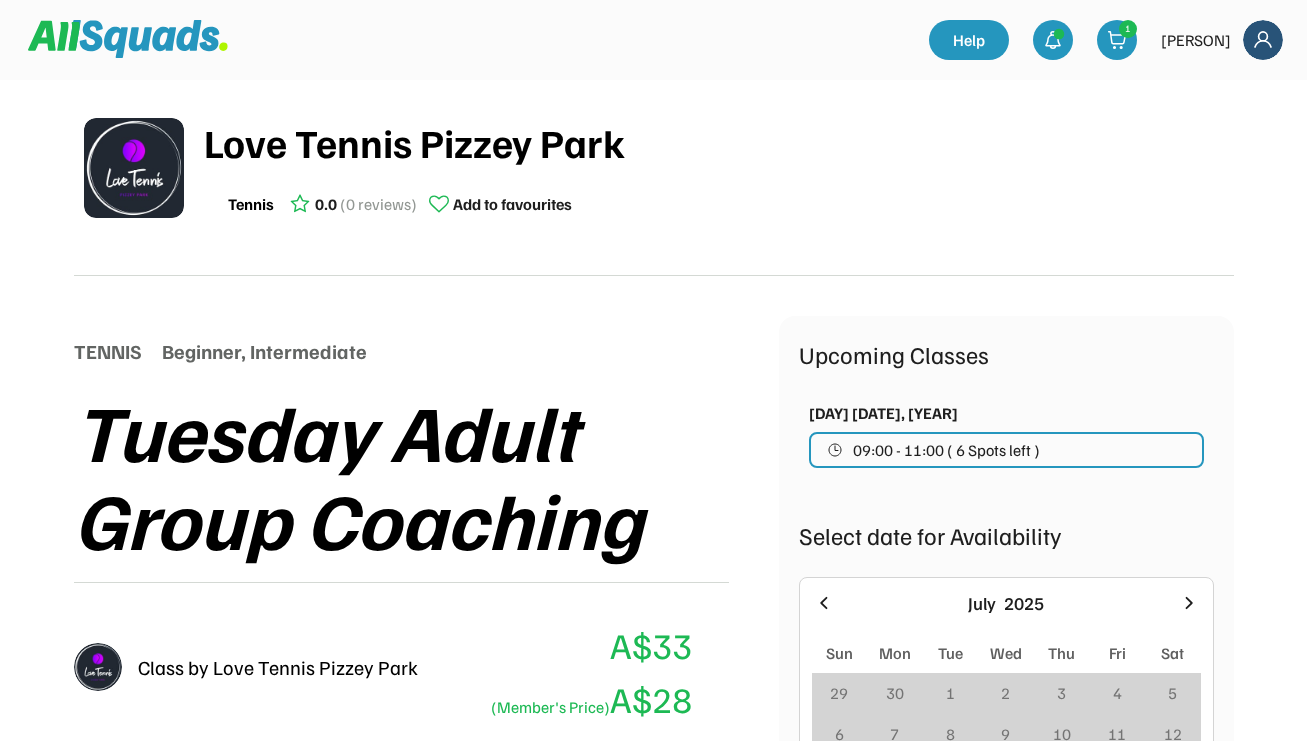 click 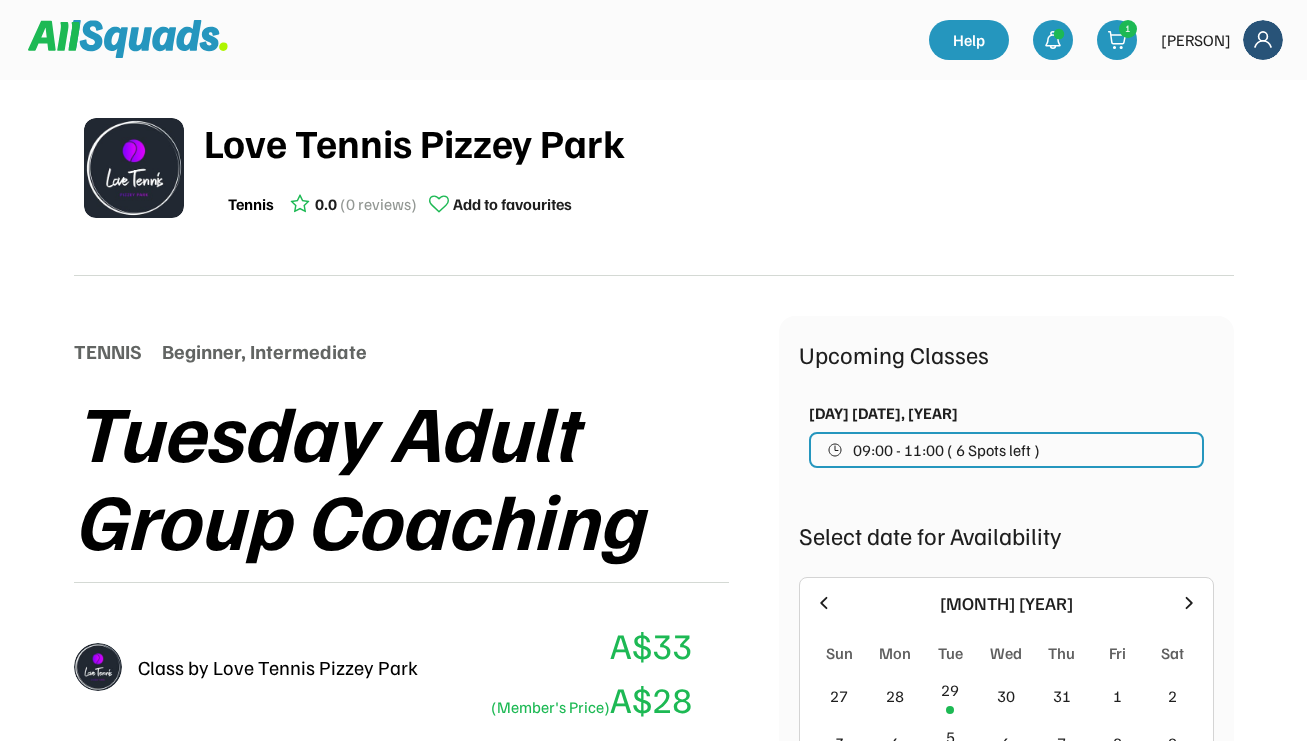 click 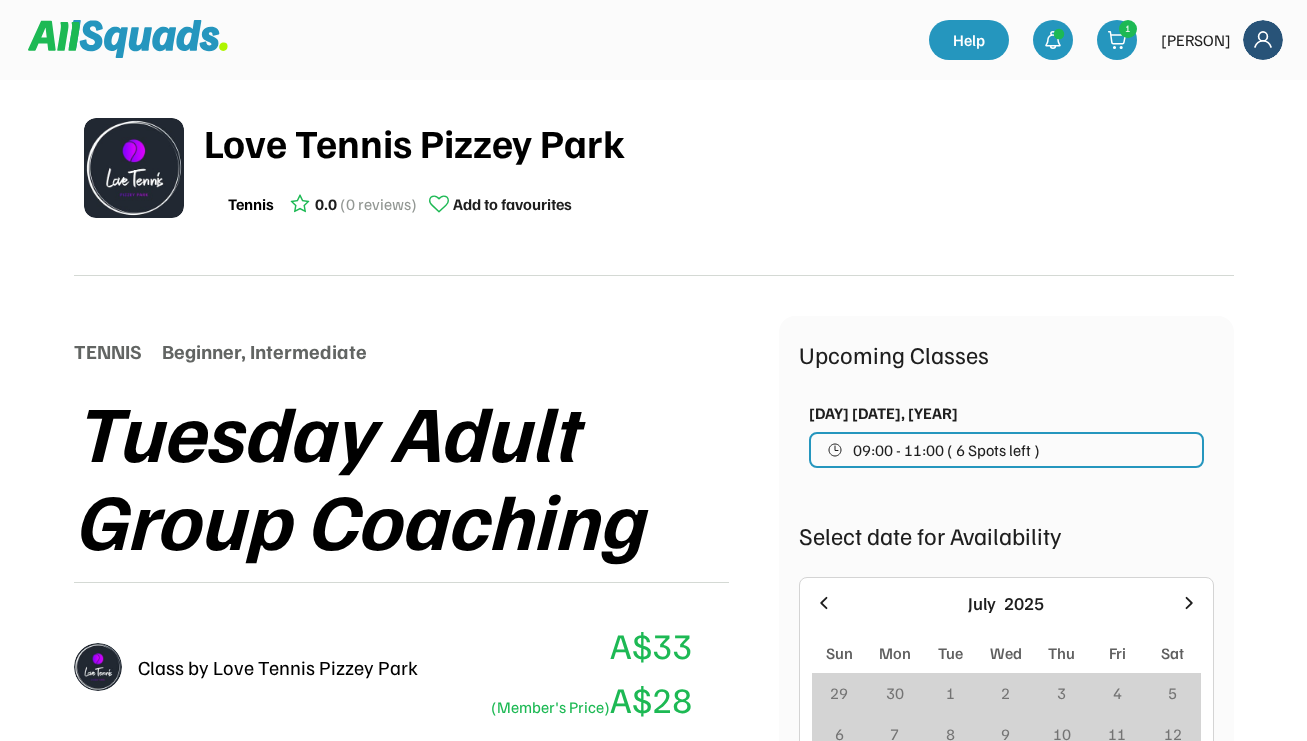 scroll, scrollTop: 304, scrollLeft: 0, axis: vertical 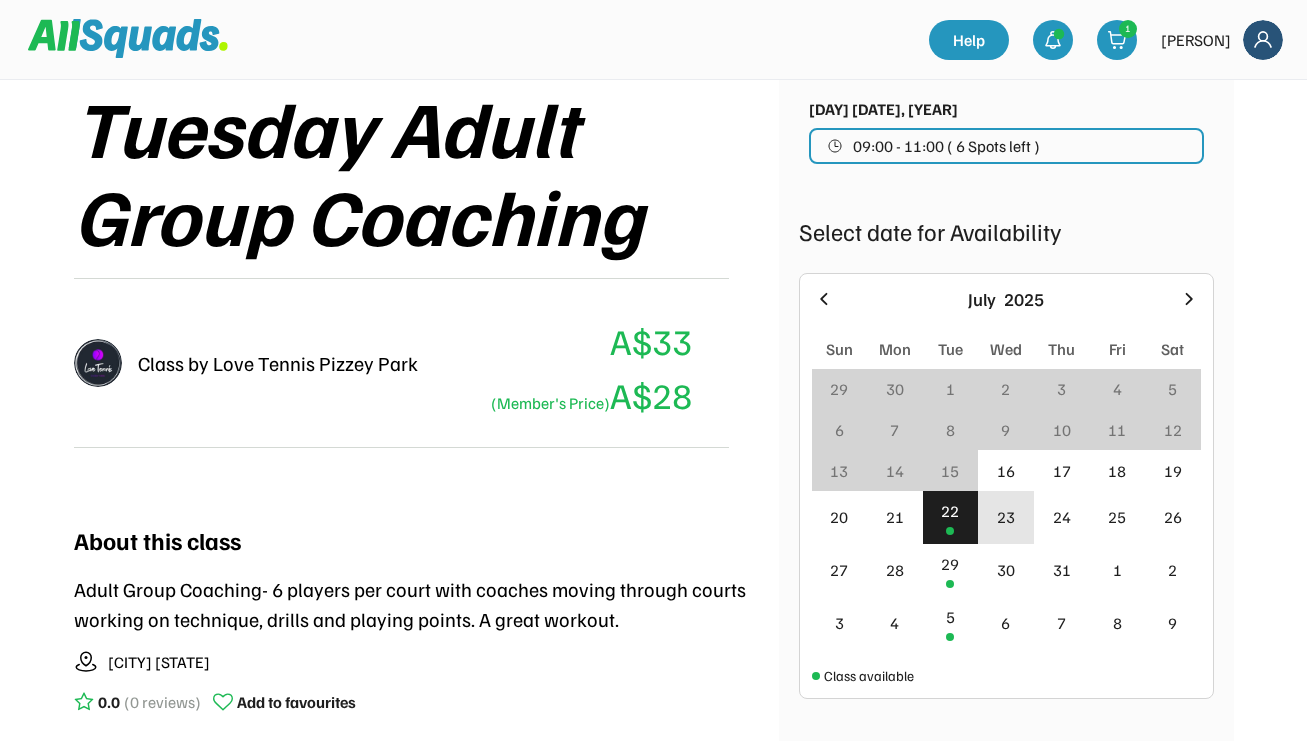 click on "23" at bounding box center (1006, 517) 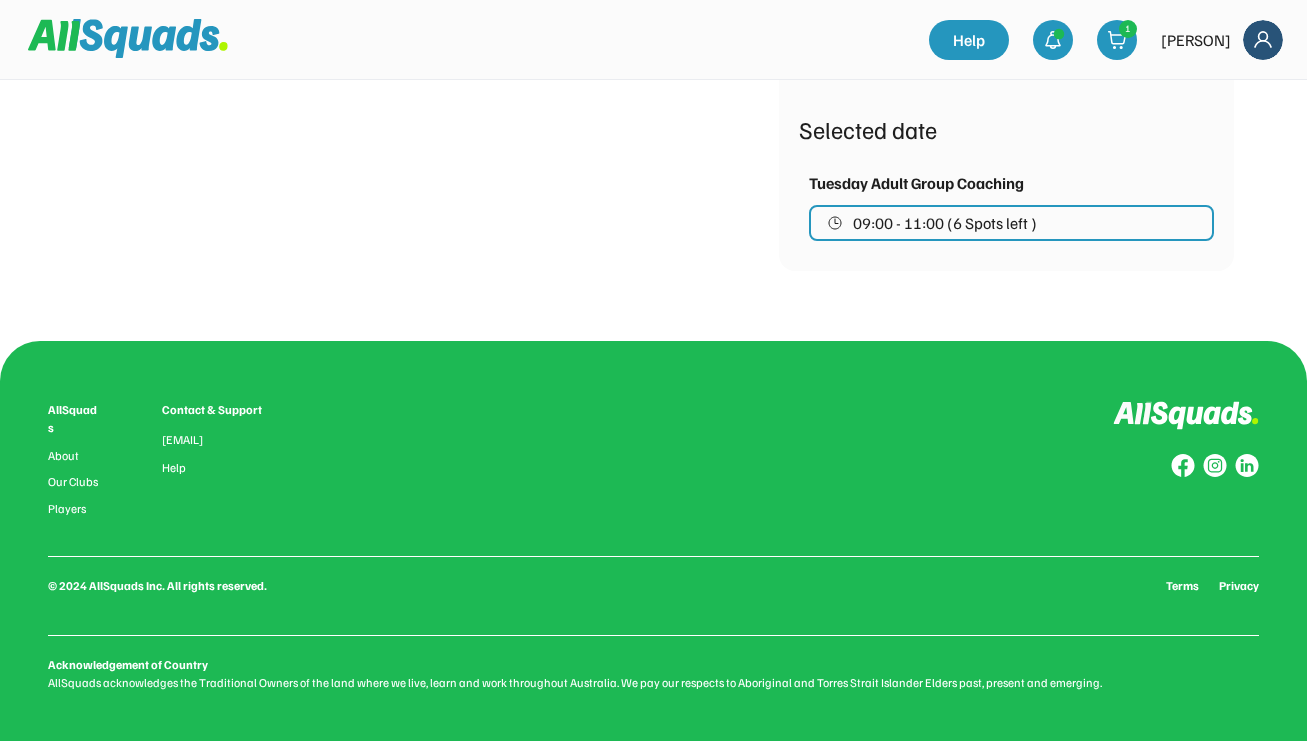 scroll, scrollTop: 0, scrollLeft: 0, axis: both 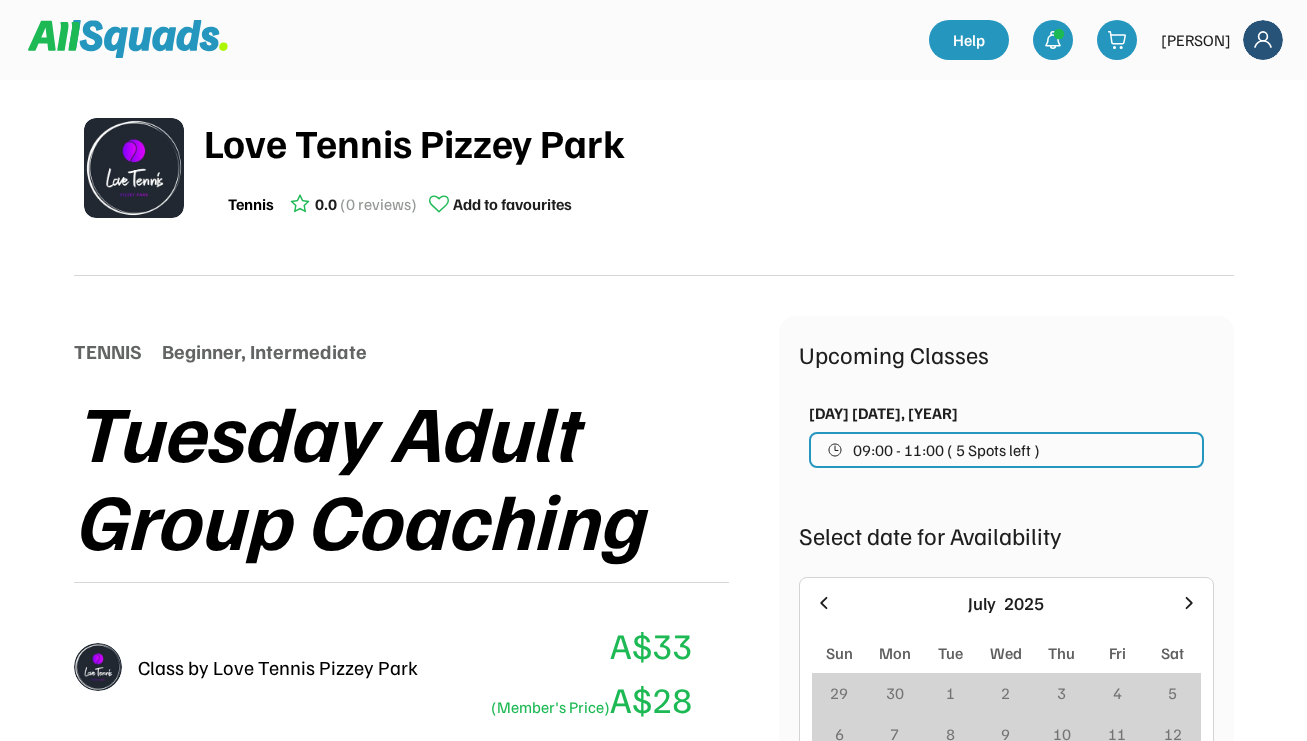 click at bounding box center [1263, 40] 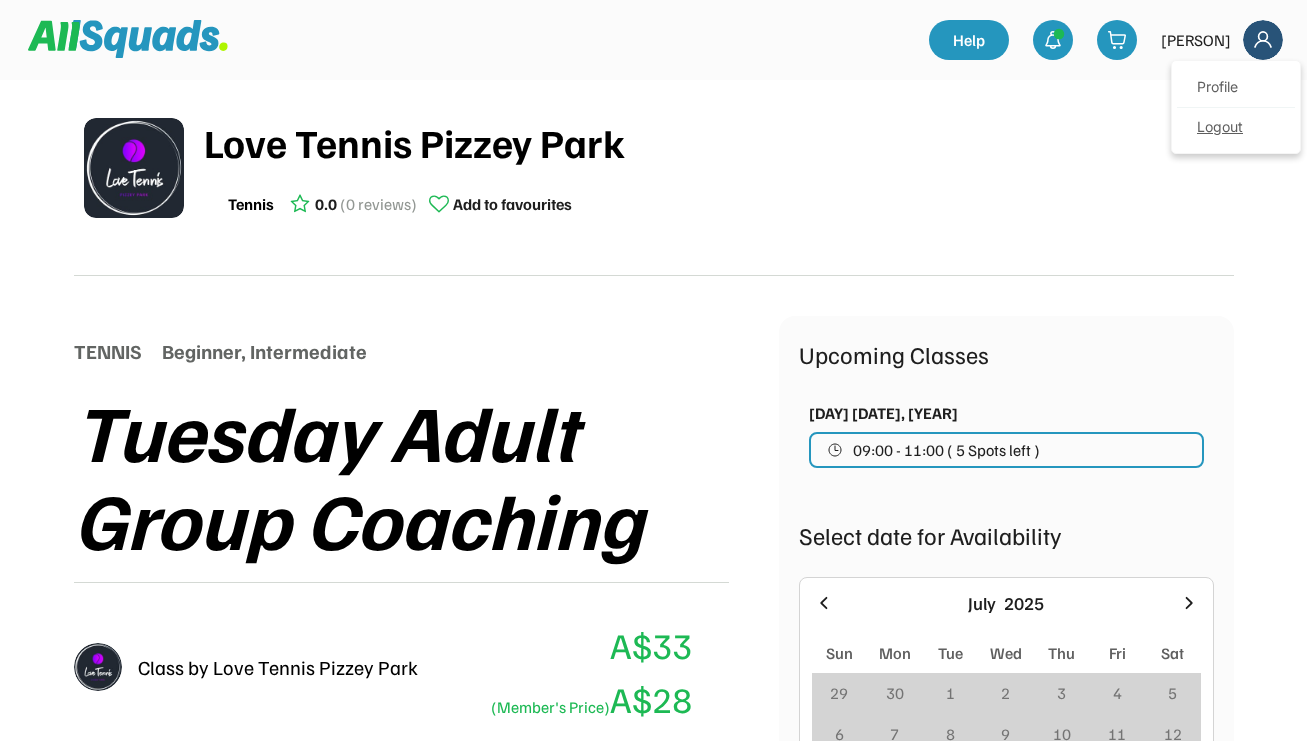 click on "Logout" at bounding box center (1236, 128) 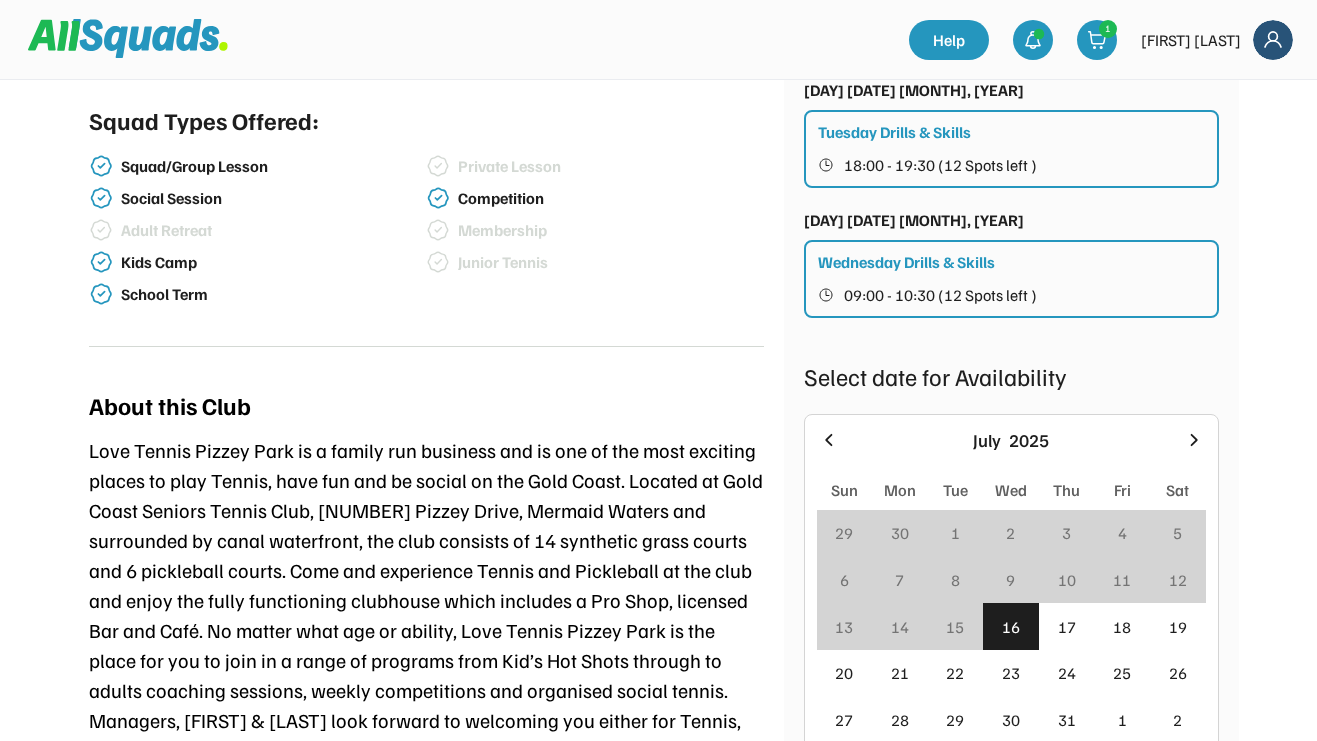 scroll, scrollTop: 799, scrollLeft: 0, axis: vertical 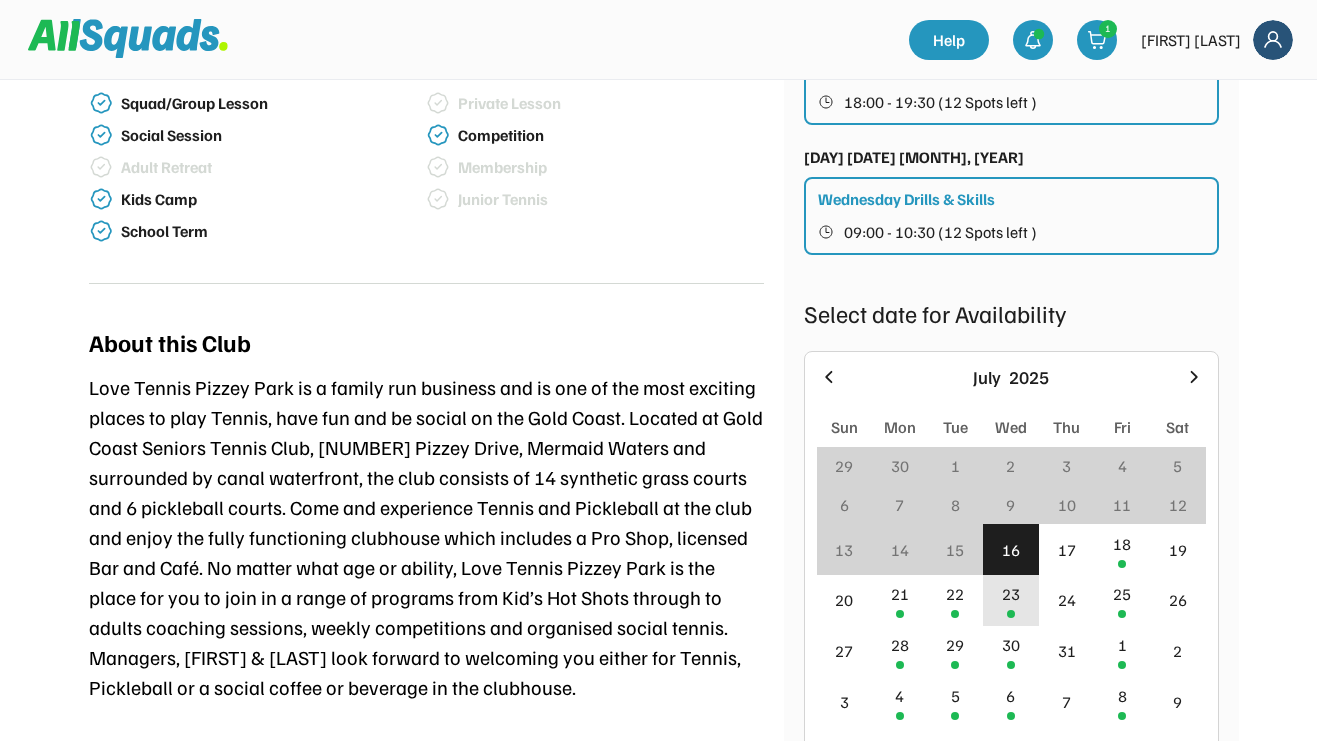 click on "23" at bounding box center (1011, 594) 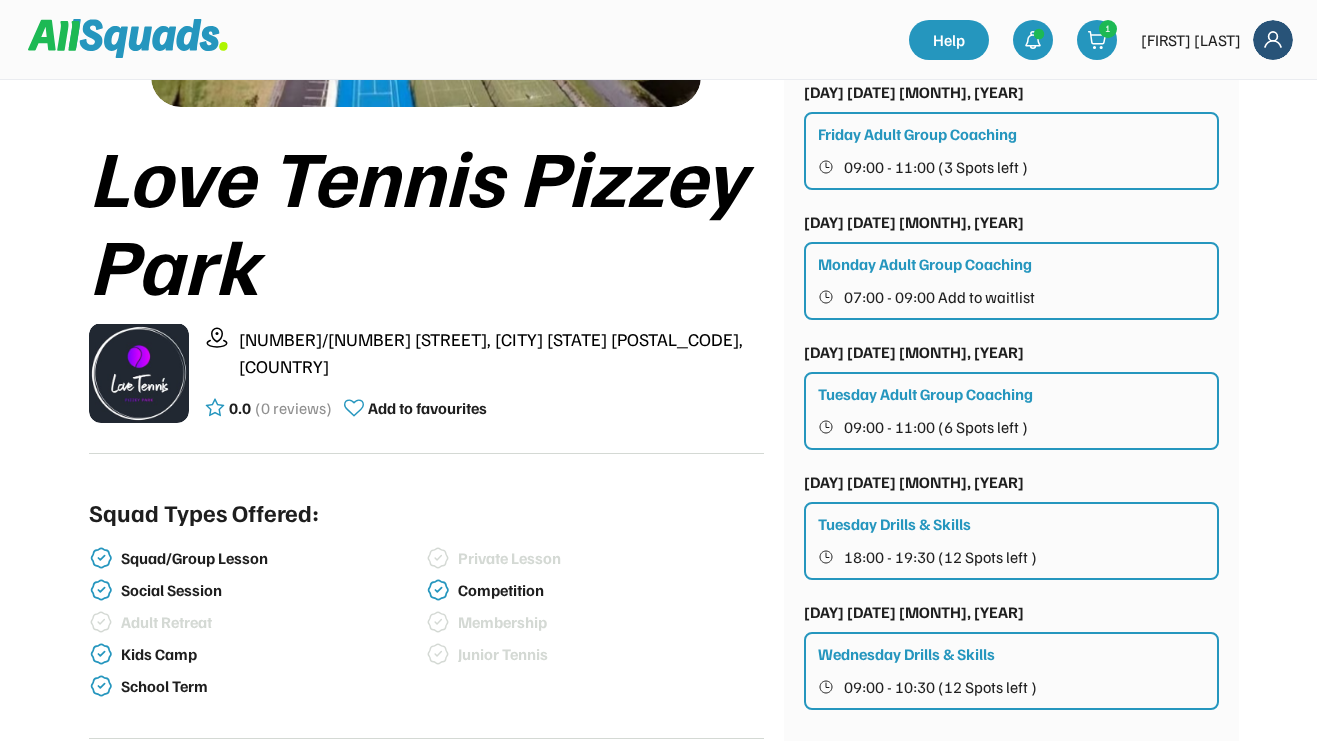 scroll, scrollTop: 504, scrollLeft: 0, axis: vertical 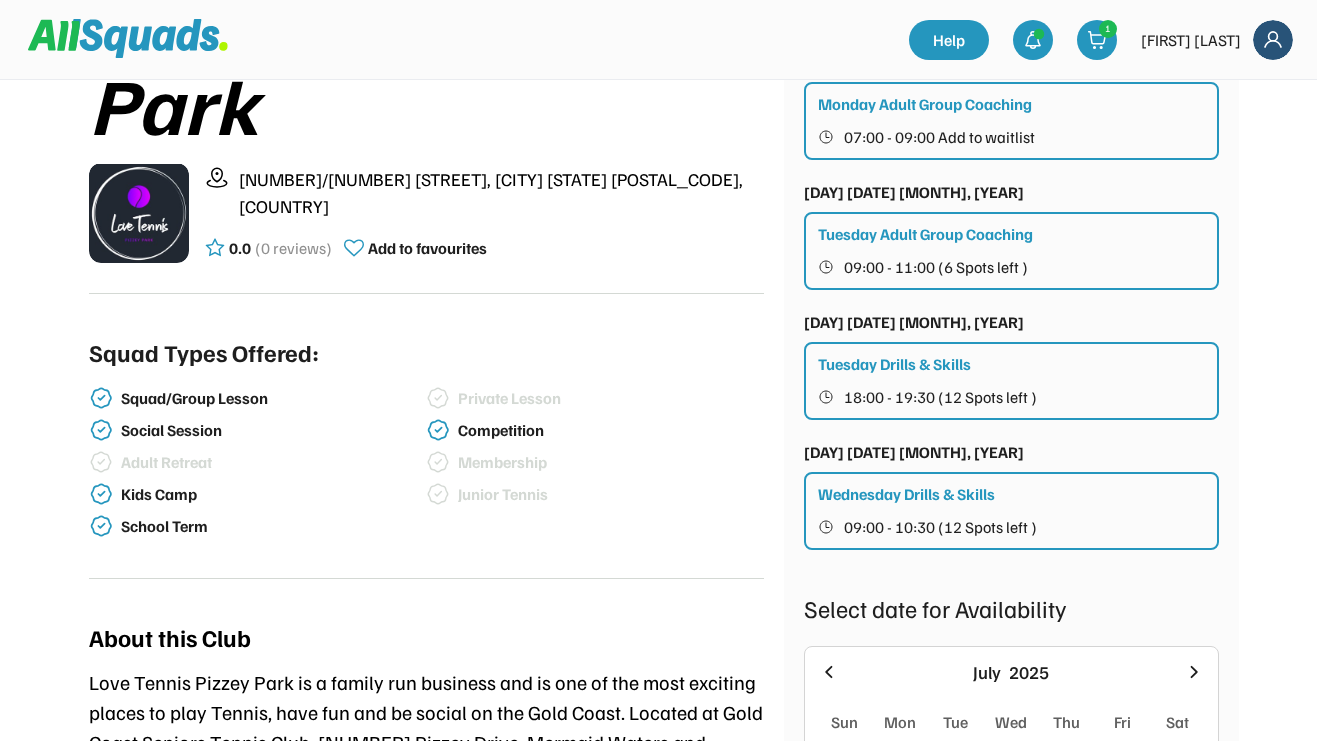 click on "09:00 - 10:30  (12 Spots left )" at bounding box center [940, 527] 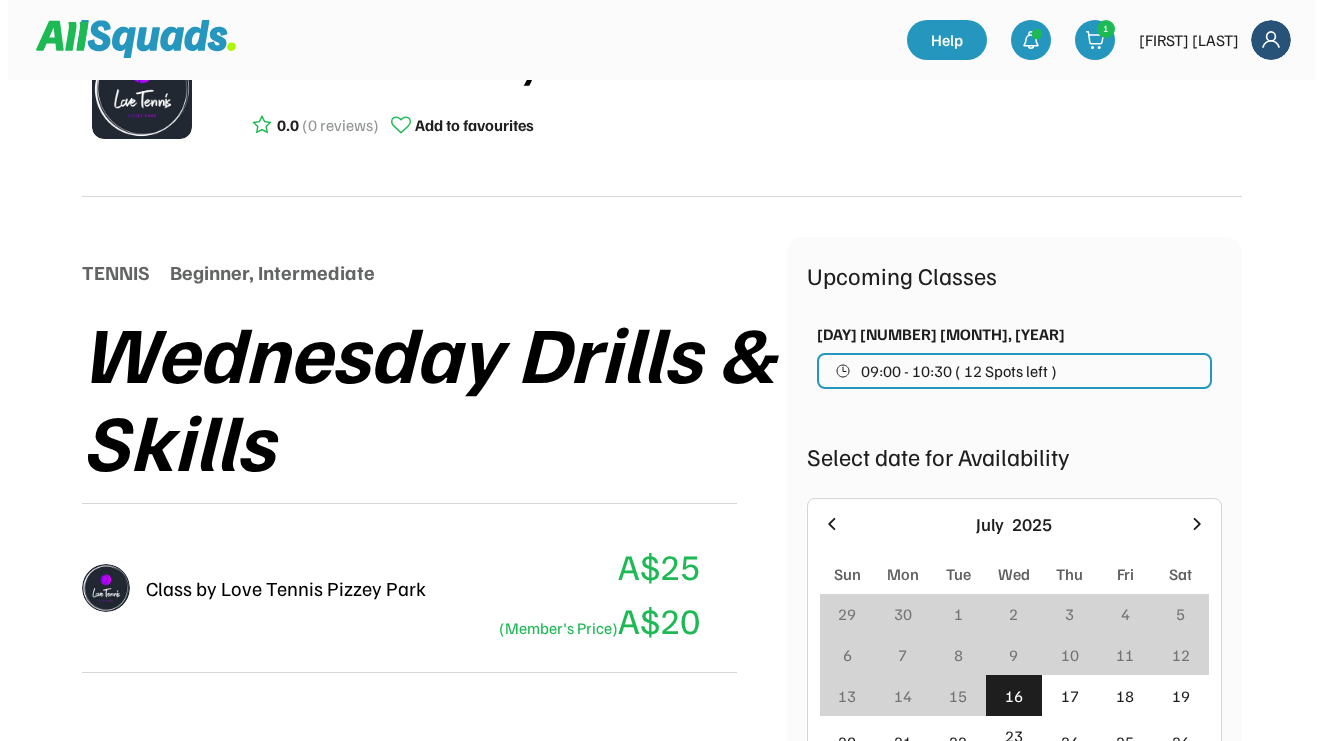 scroll, scrollTop: 166, scrollLeft: 0, axis: vertical 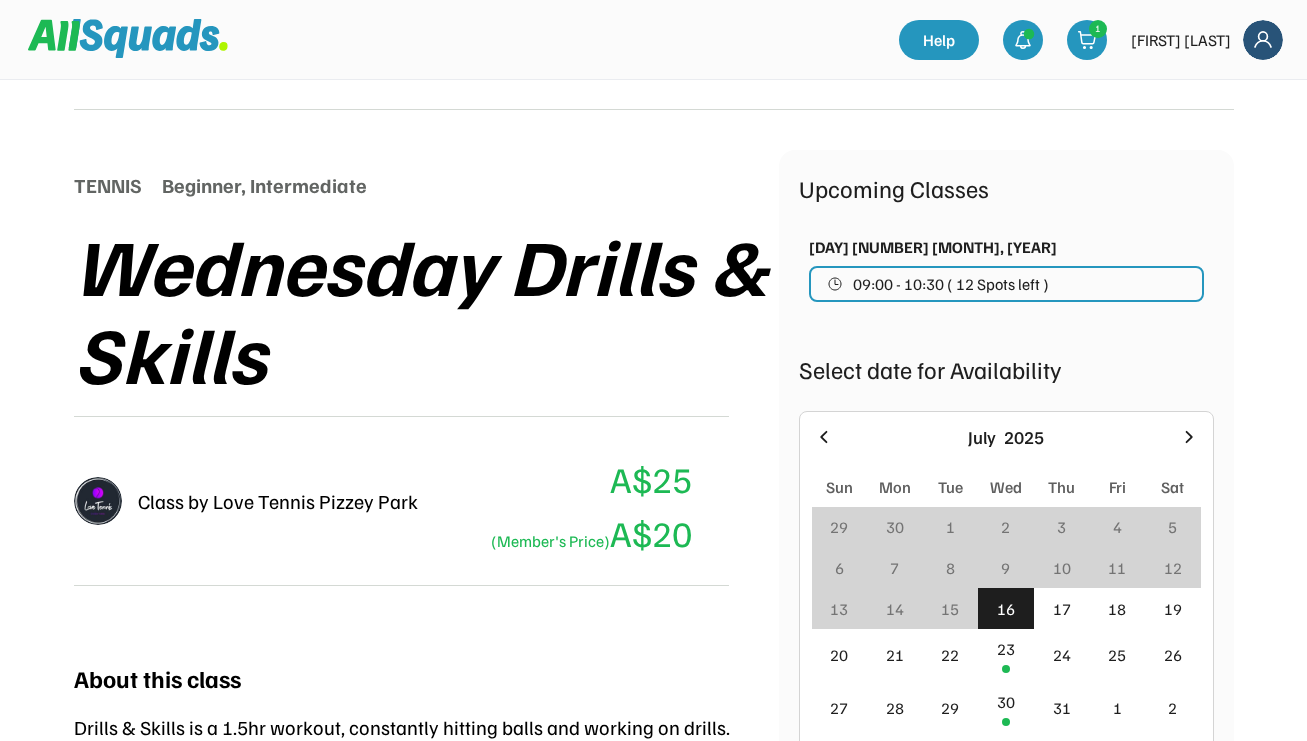 click on "09:00 - 10:30  ( 12 Spots left )" at bounding box center (951, 284) 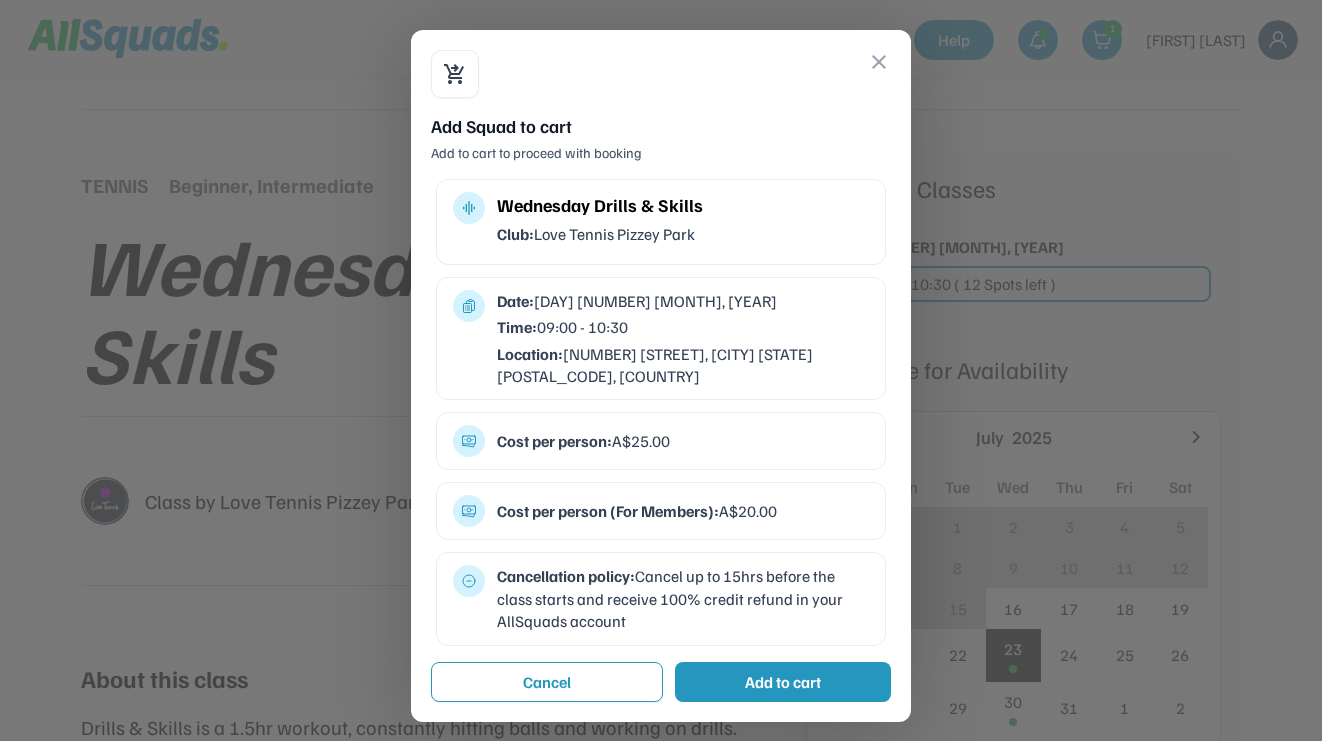 click on "Add to cart" at bounding box center [783, 682] 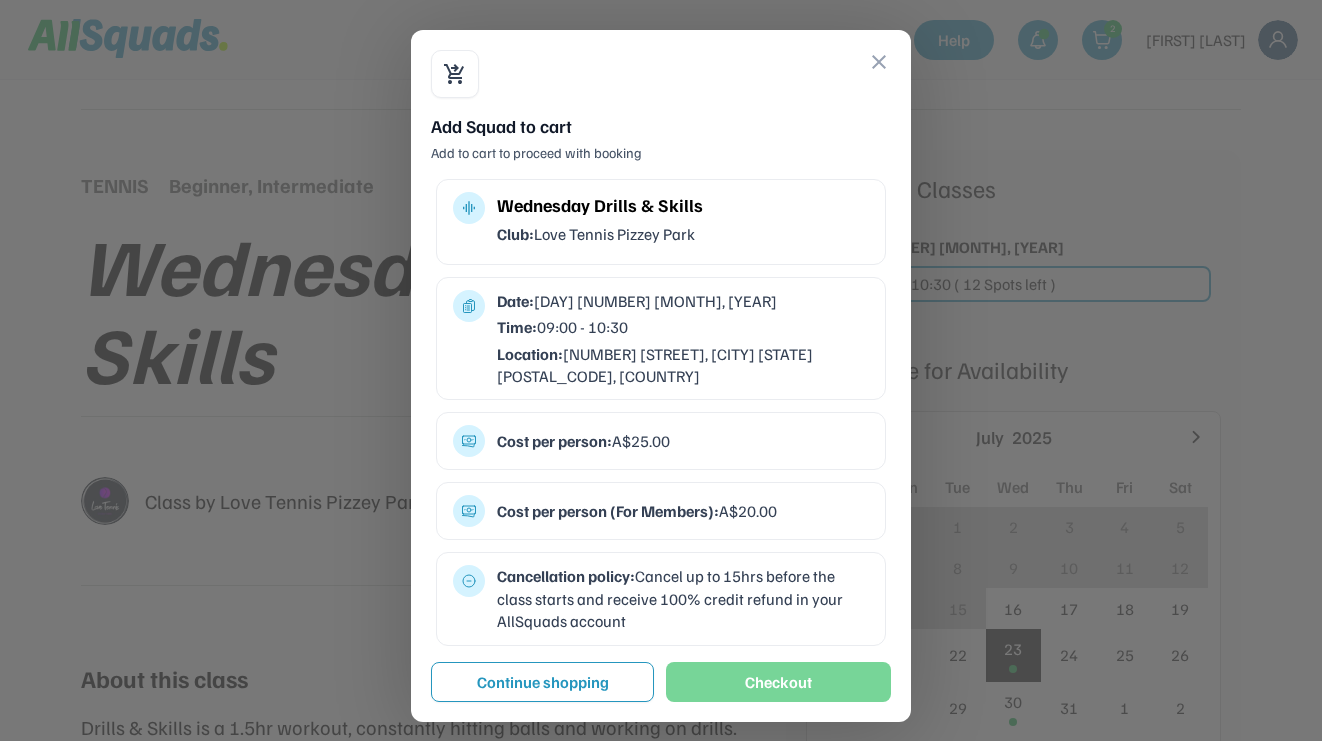 click on "Checkout" at bounding box center [778, 682] 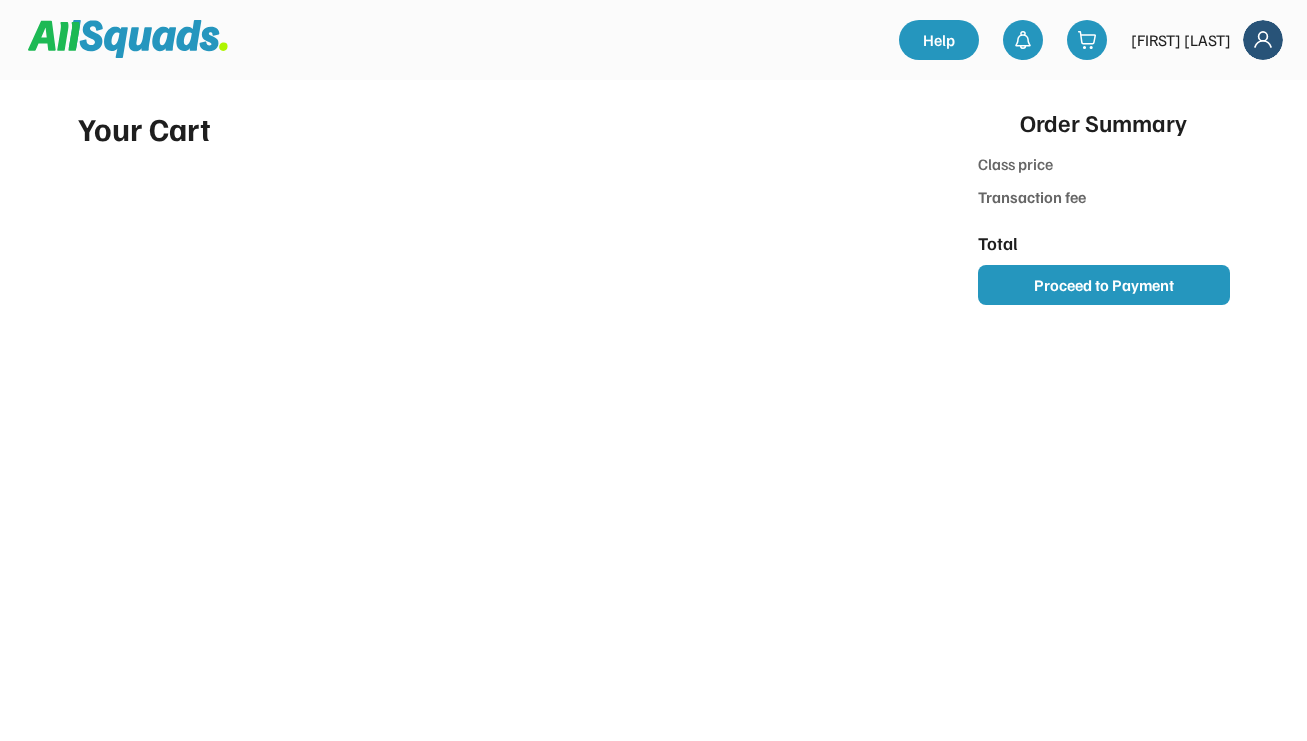 scroll, scrollTop: 0, scrollLeft: 0, axis: both 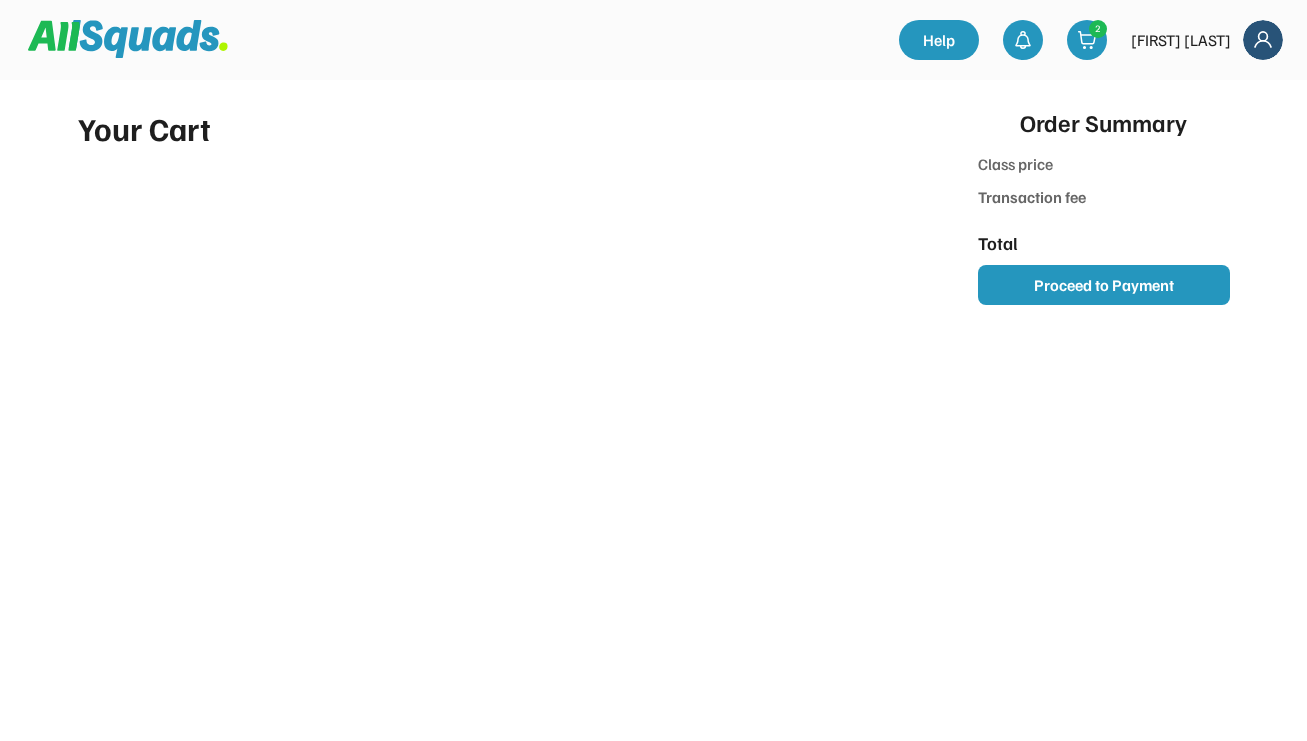 type on "*******" 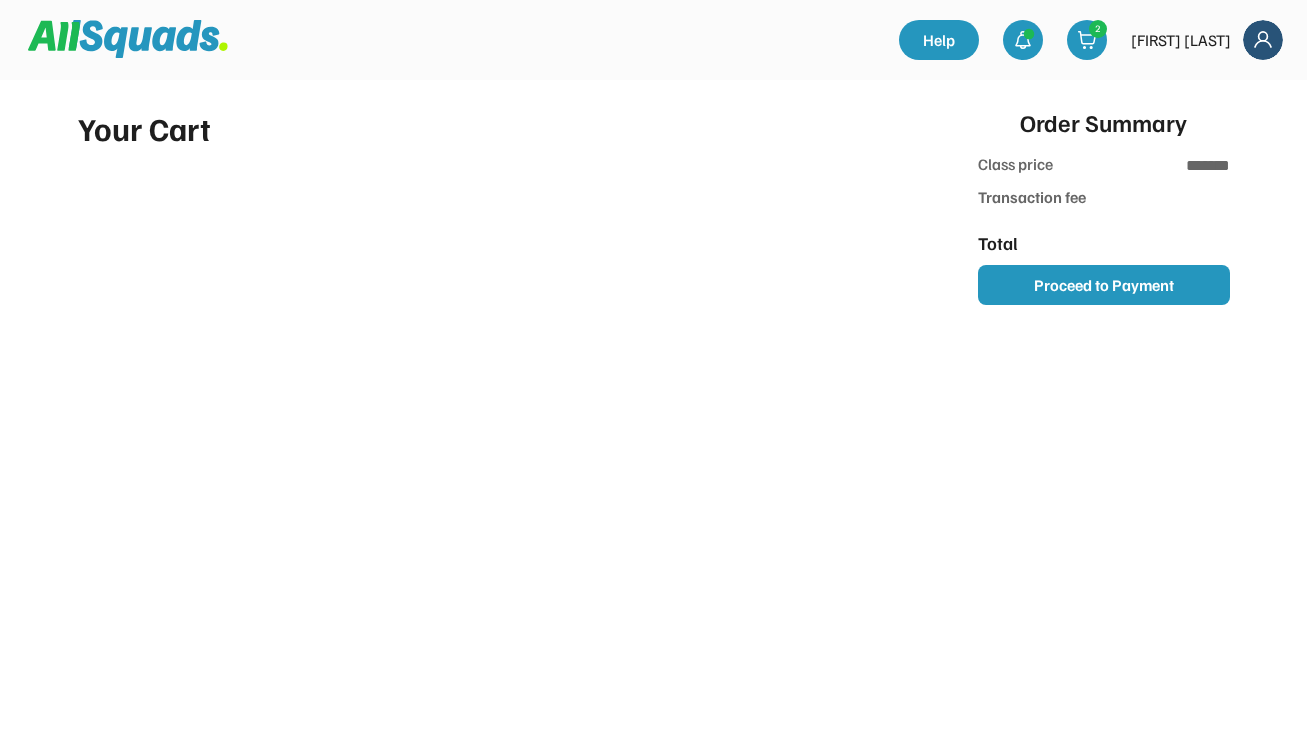 type on "******" 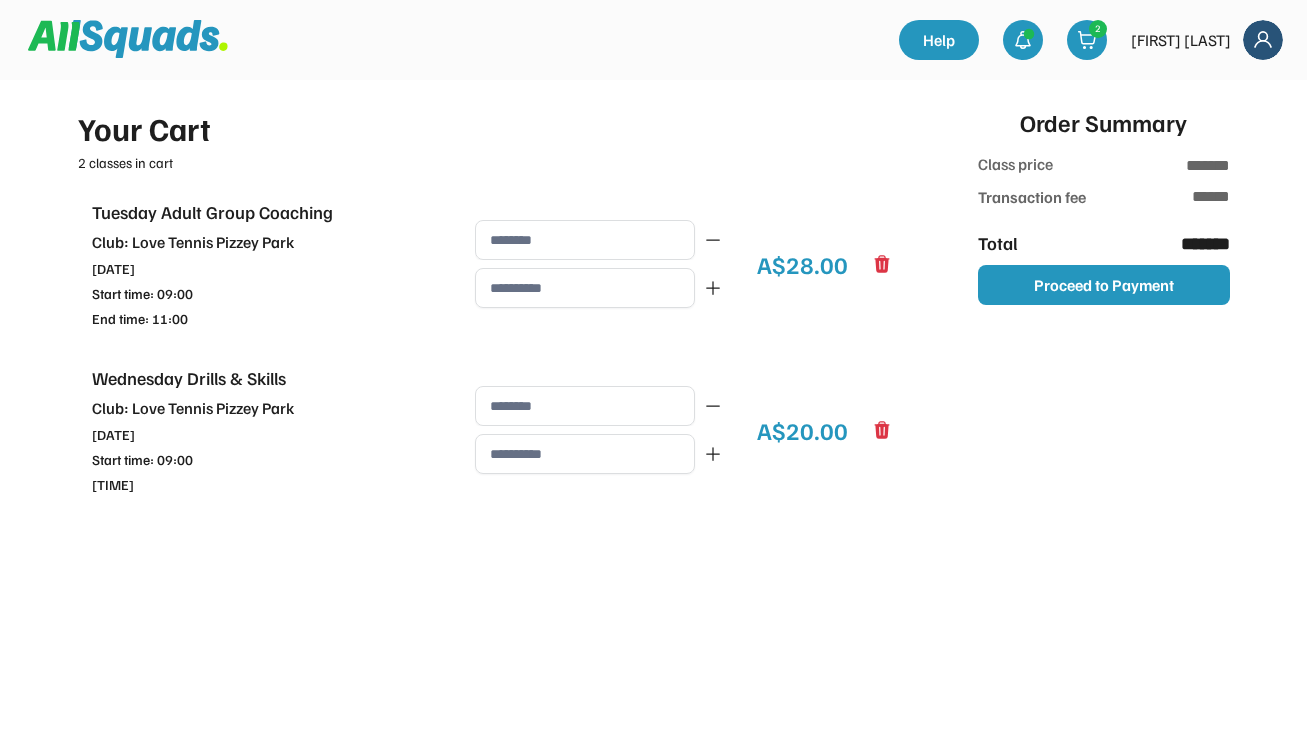 type on "**********" 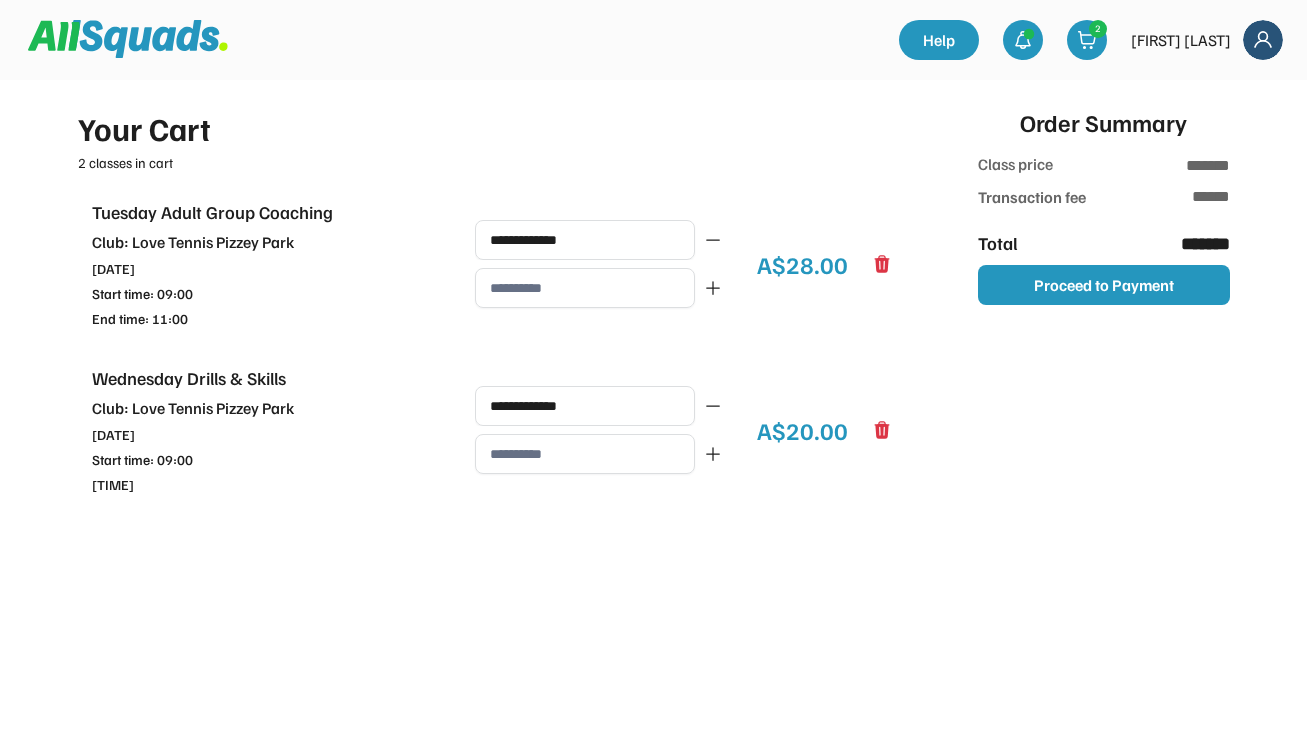 click at bounding box center (585, 288) 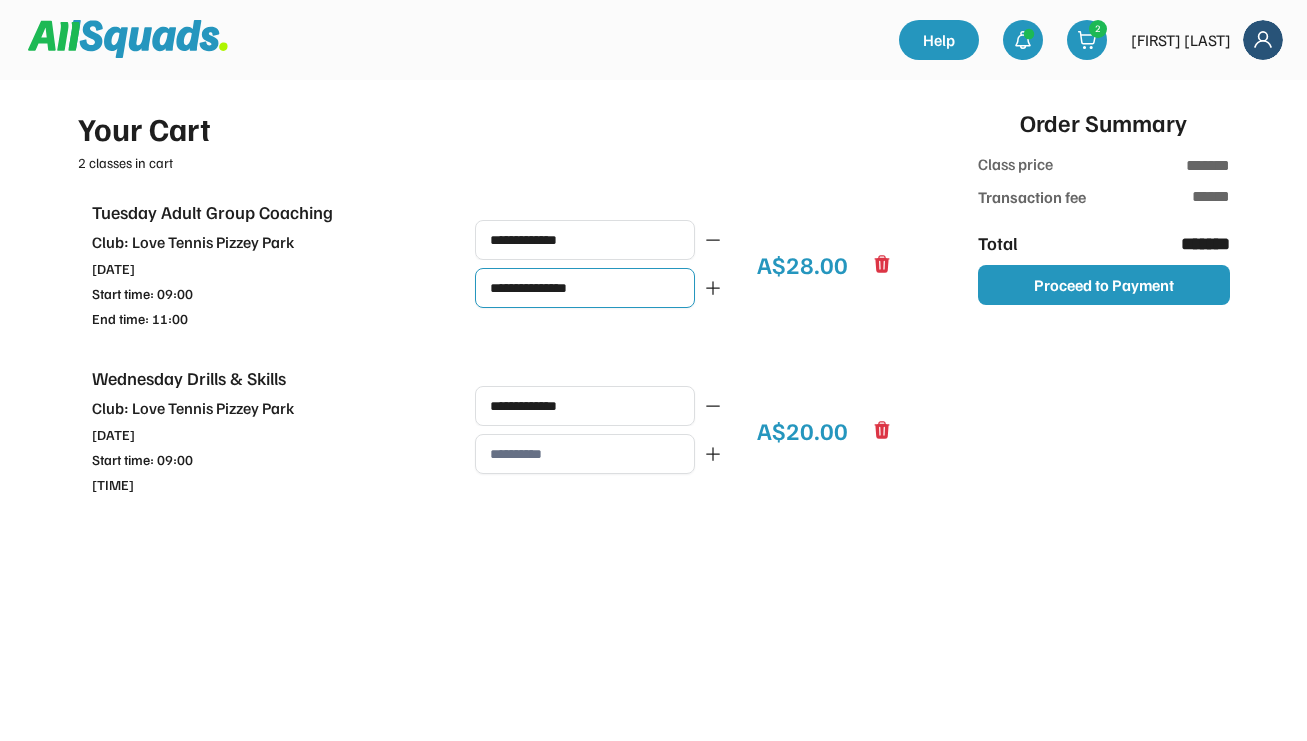 type on "**********" 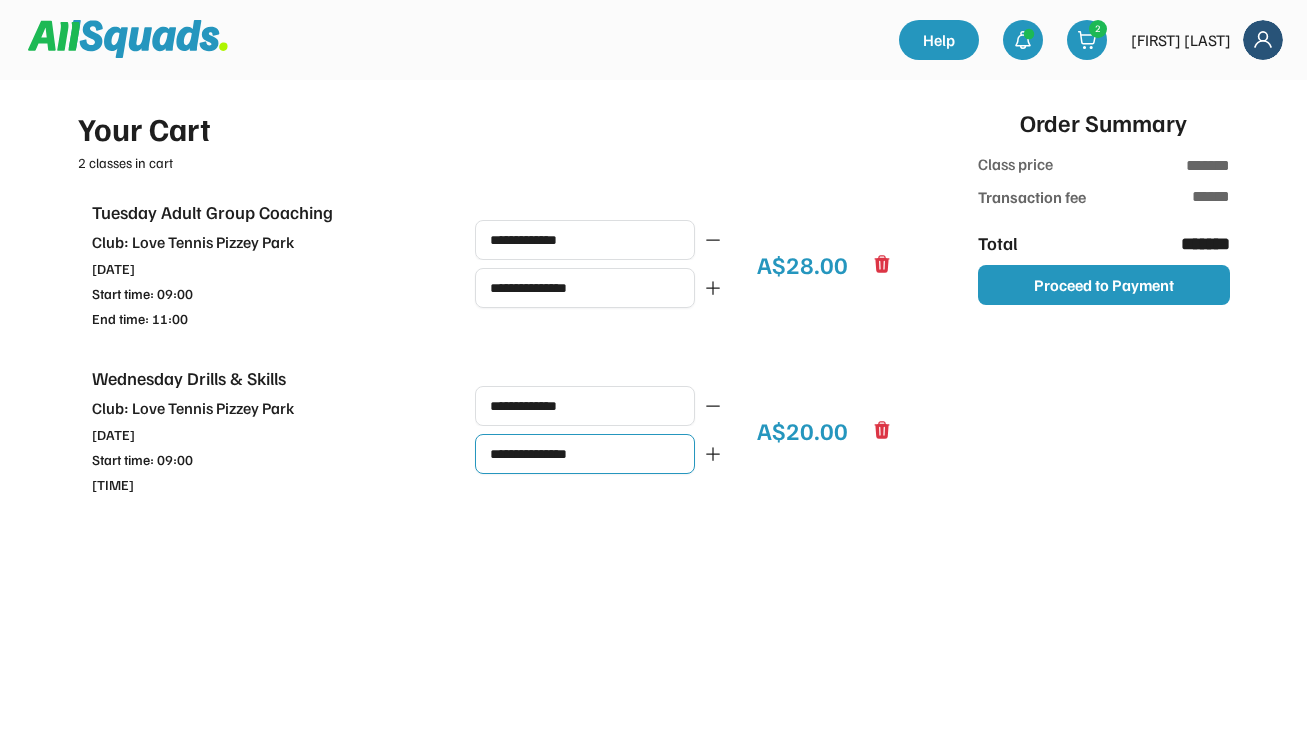 type on "**********" 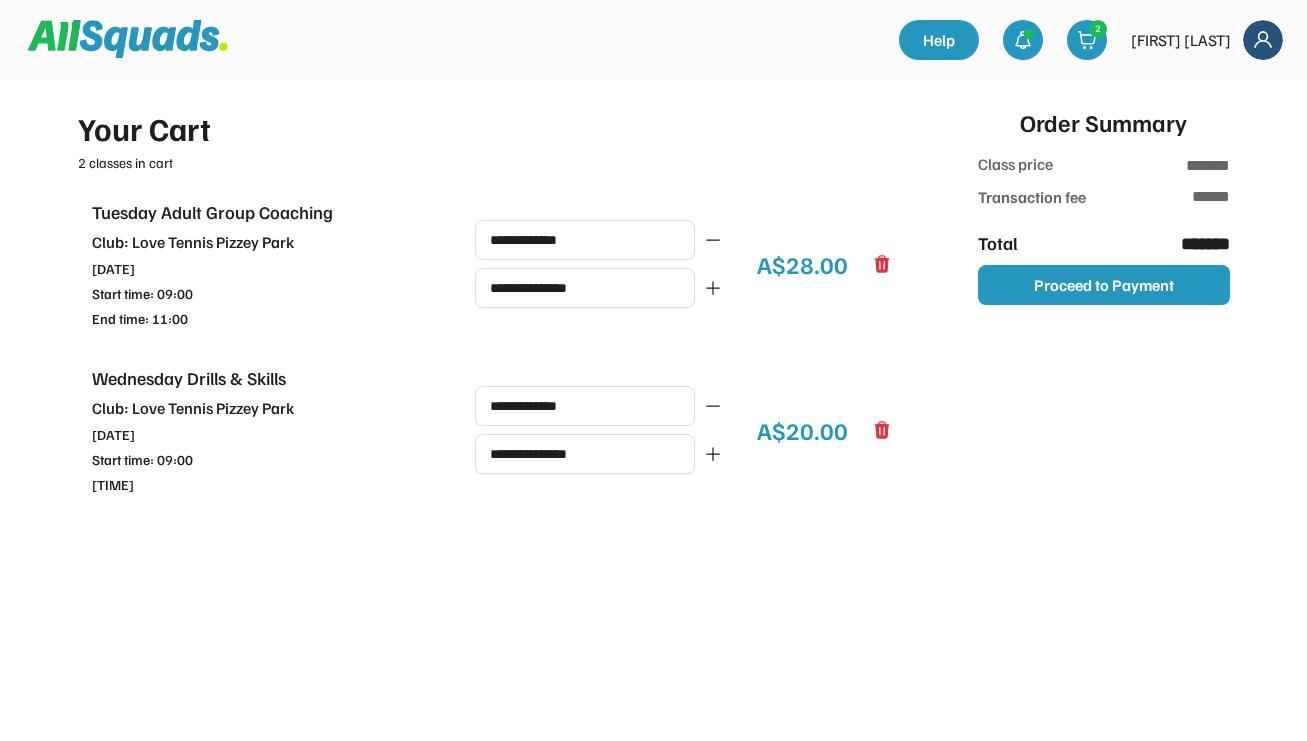 click 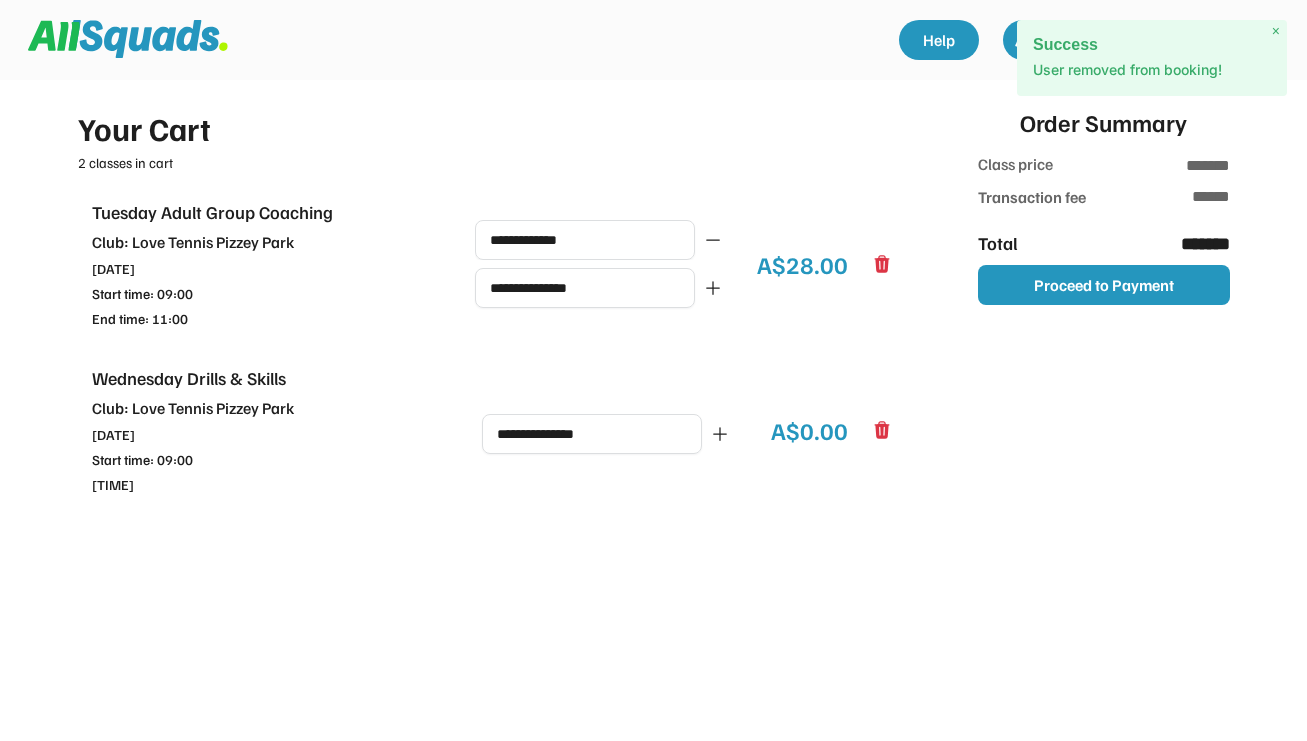 click 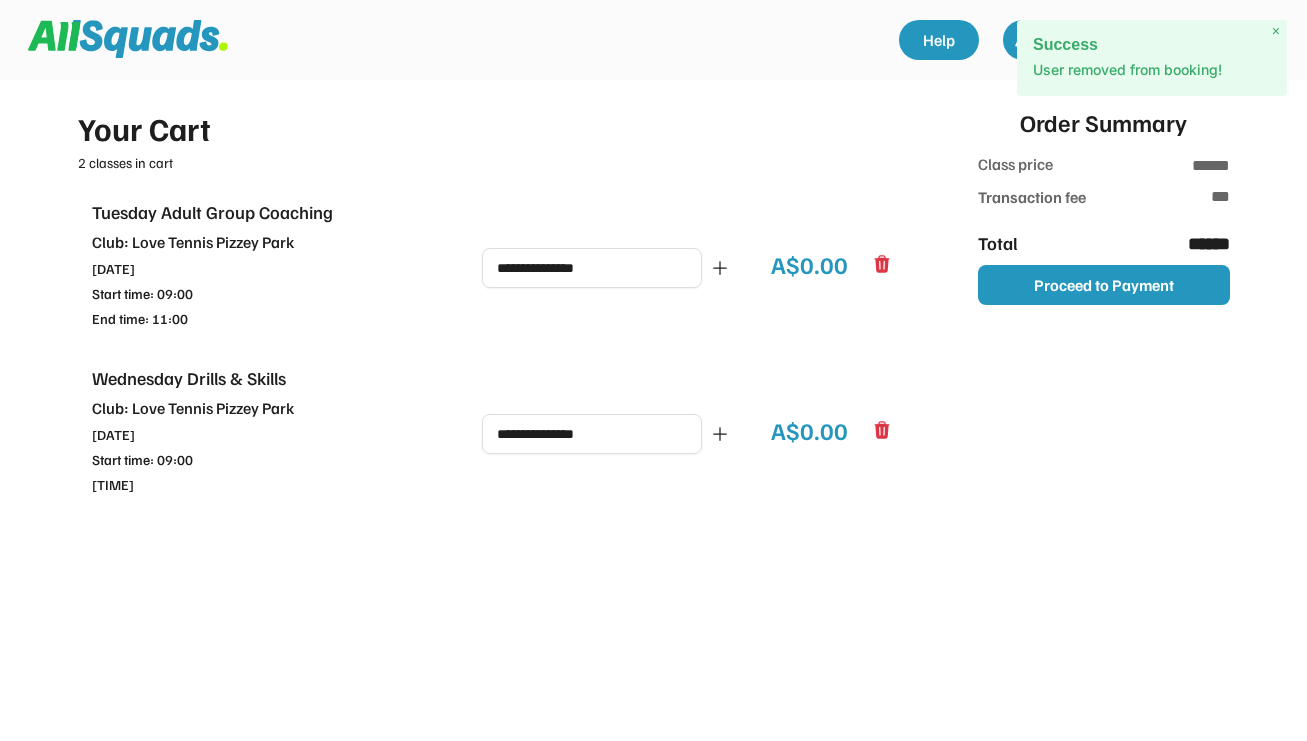 click on "Wednesday Drills & Skills Club: Love Tennis Pizzey Park Date: Wed 23 July, 2025 Start time: 09:00 End time: 10:30       A$0.00" at bounding box center (492, 422) 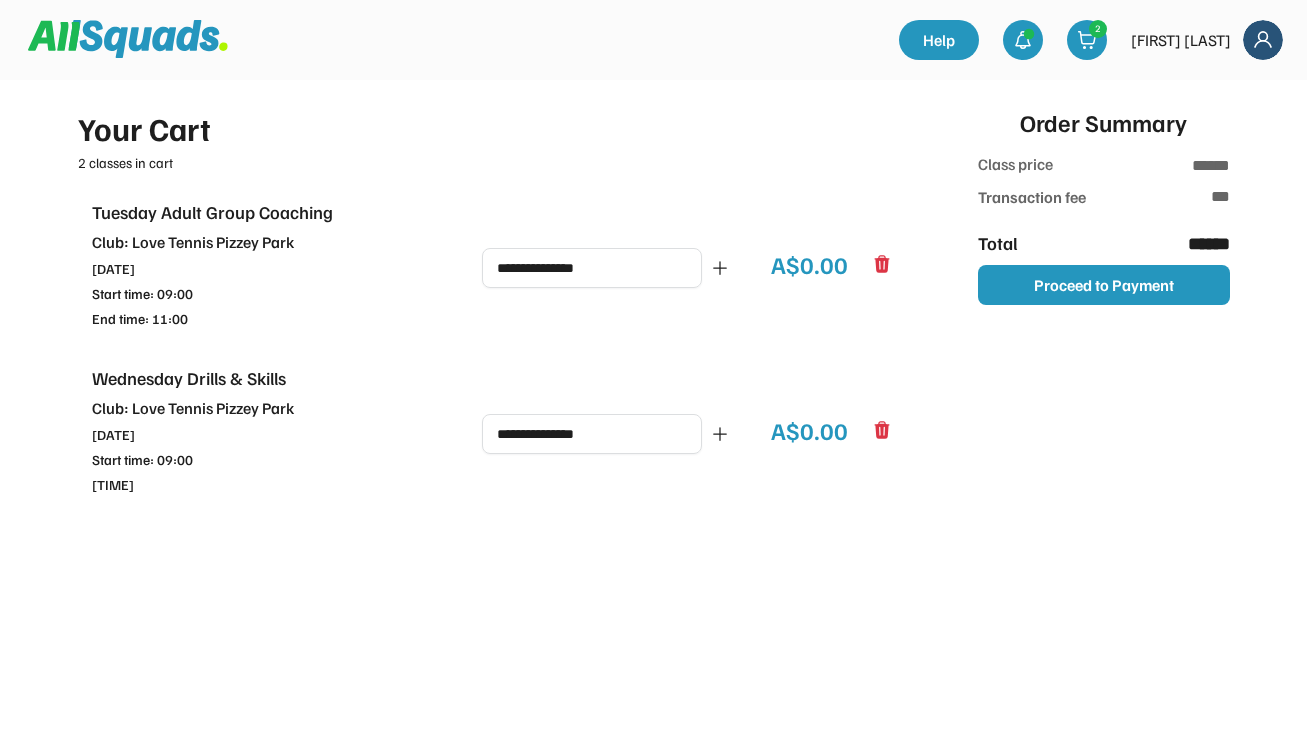 click on "Wednesday Drills & Skills Club: Love Tennis Pizzey Park Date: Wed 23 July, 2025 Start time: 09:00 End time: 10:30       A$0.00" at bounding box center [492, 422] 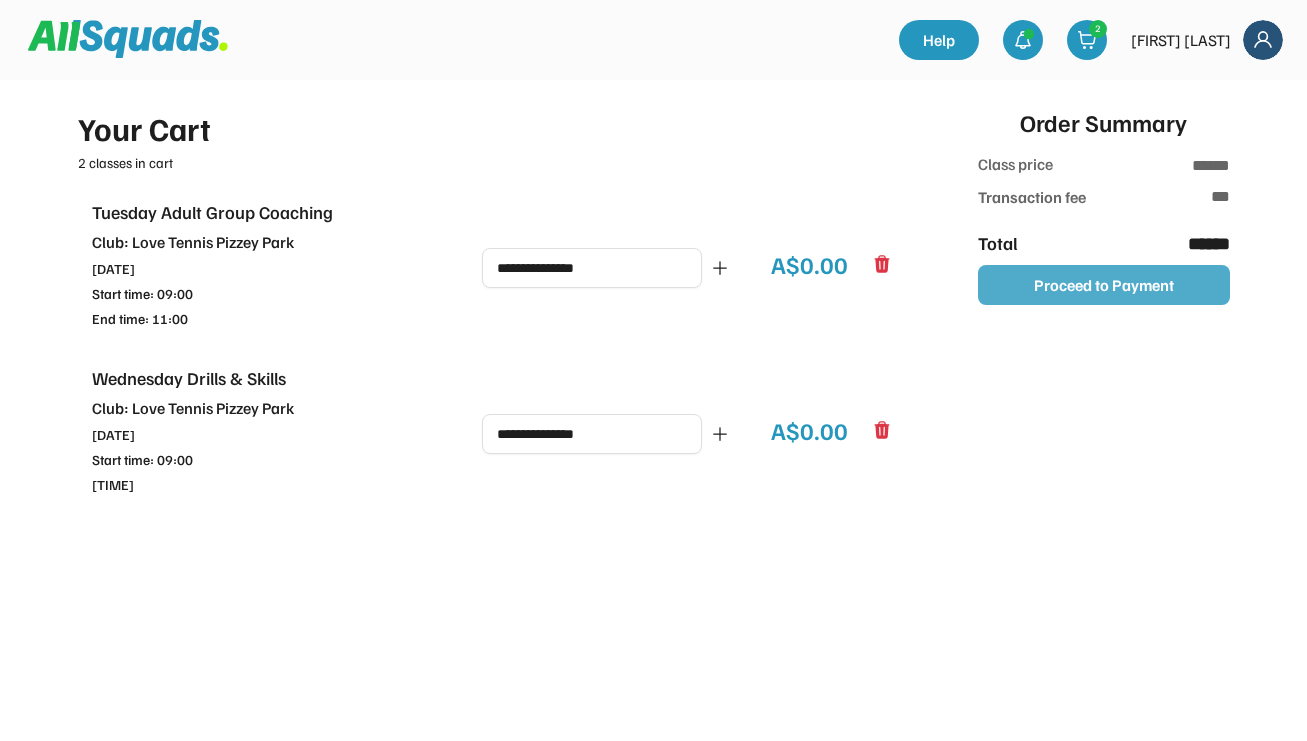 click on "Proceed to Payment" at bounding box center (1104, 285) 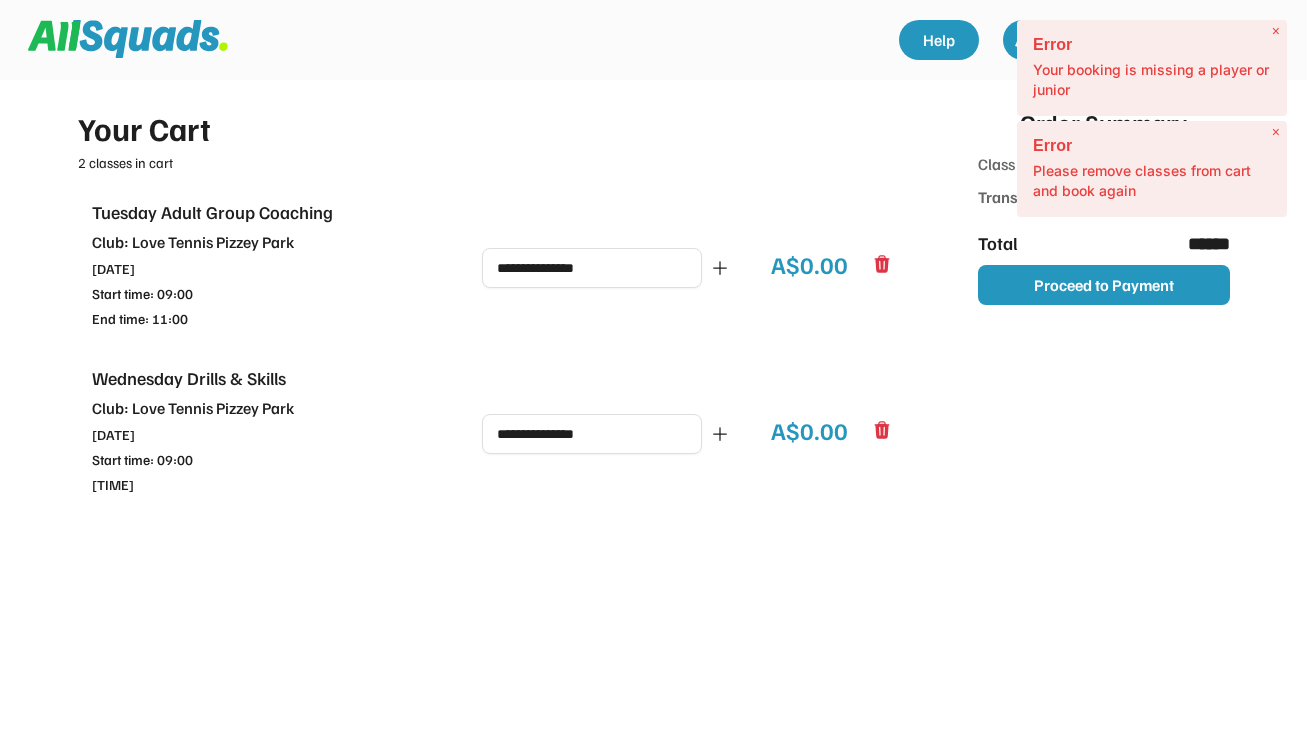click on "Wednesday Drills & Skills Club: Love Tennis Pizzey Park Date: Wed 23 July, 2025 Start time: 09:00 End time: 10:30       A$0.00" at bounding box center (492, 430) 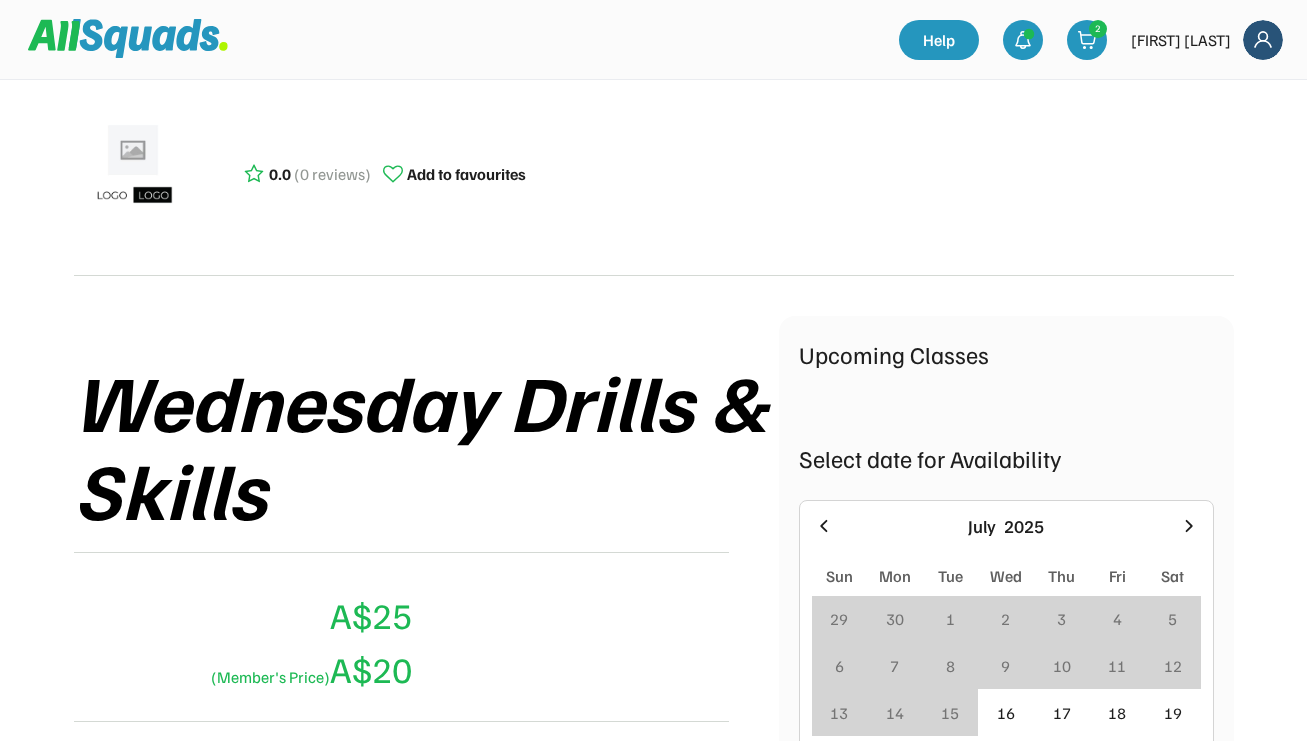scroll, scrollTop: 166, scrollLeft: 0, axis: vertical 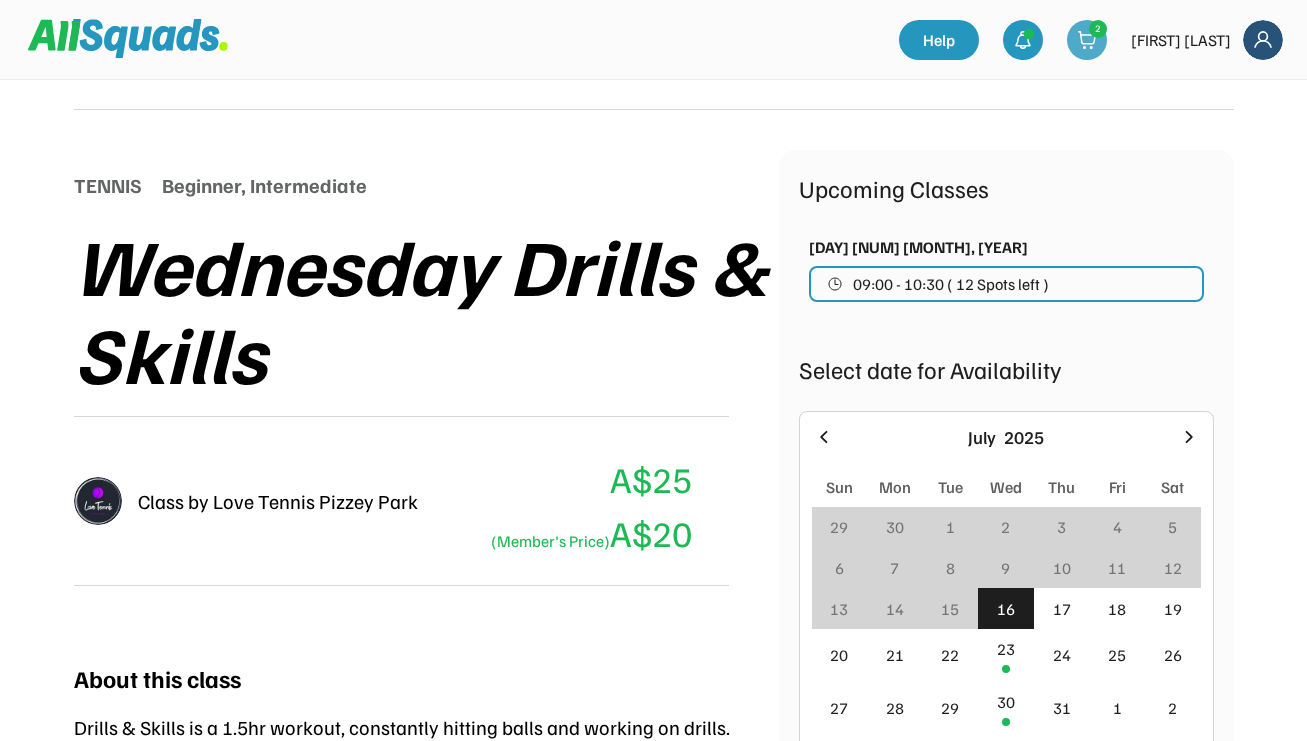 click at bounding box center [1087, 40] 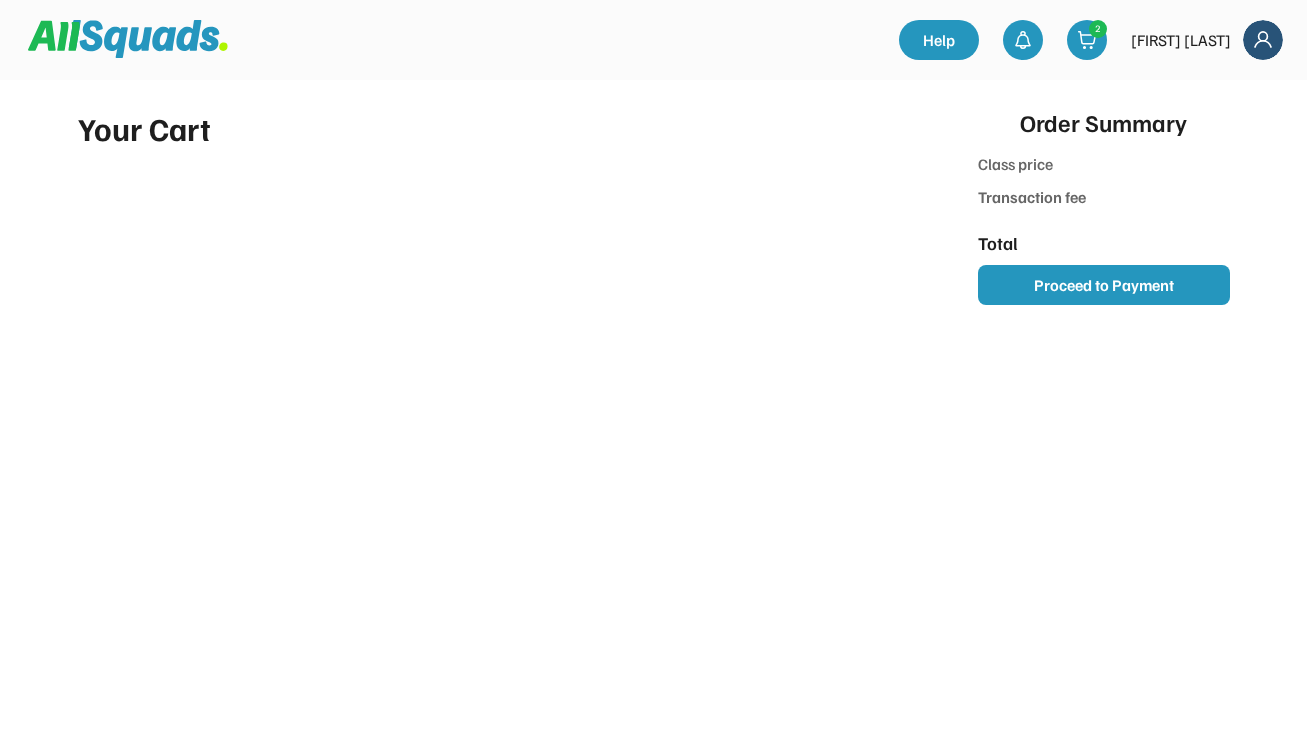 scroll, scrollTop: 0, scrollLeft: 0, axis: both 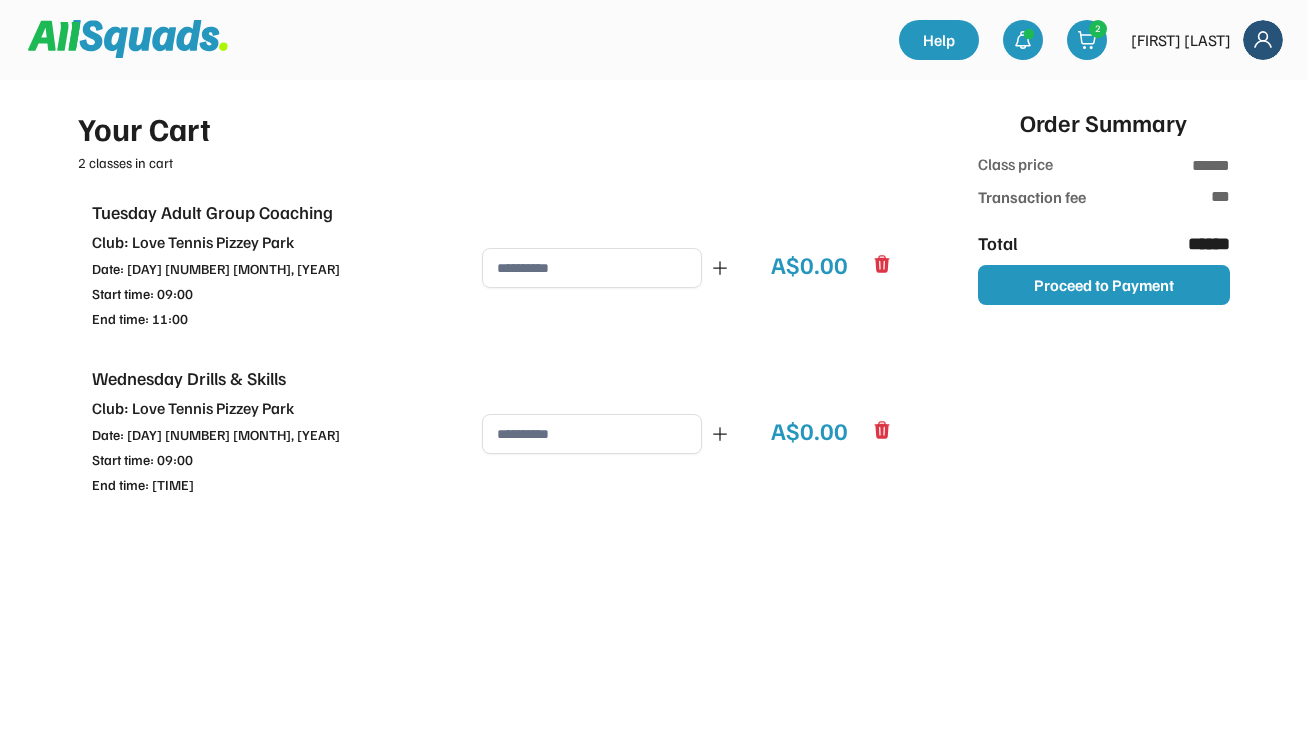click 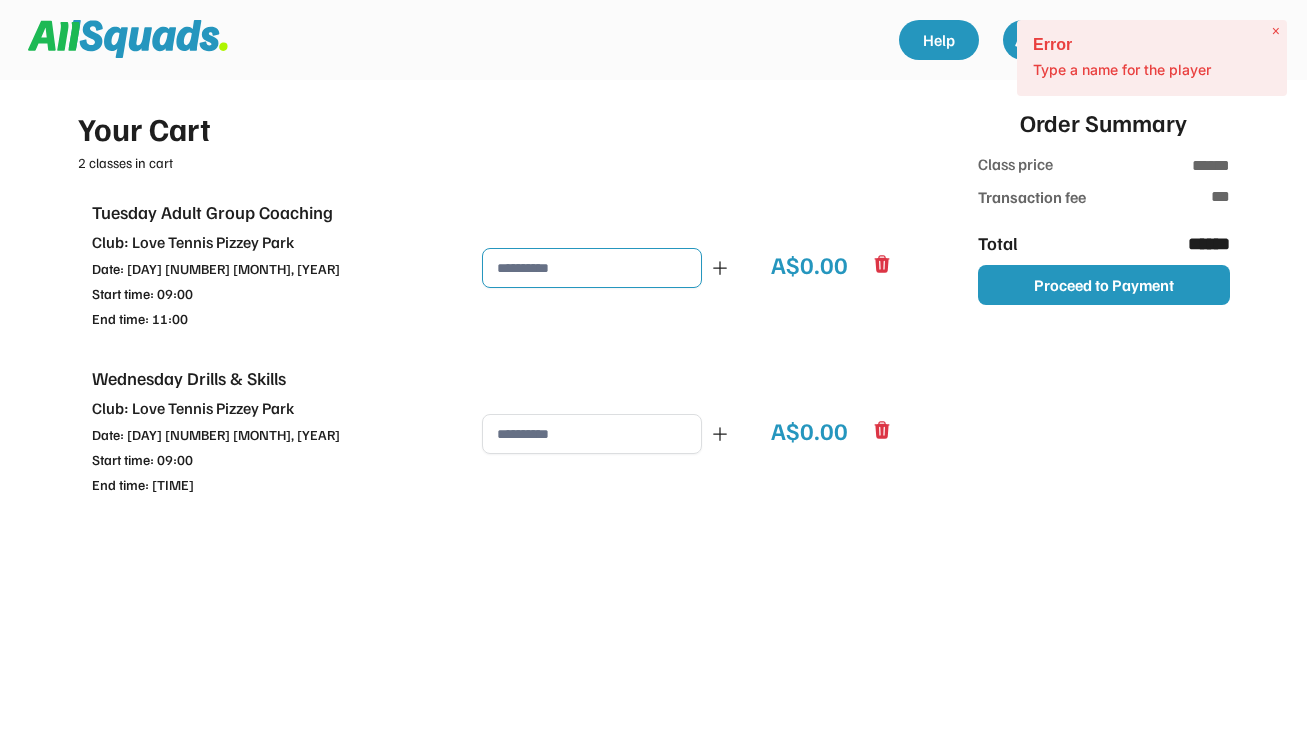 click at bounding box center [592, 268] 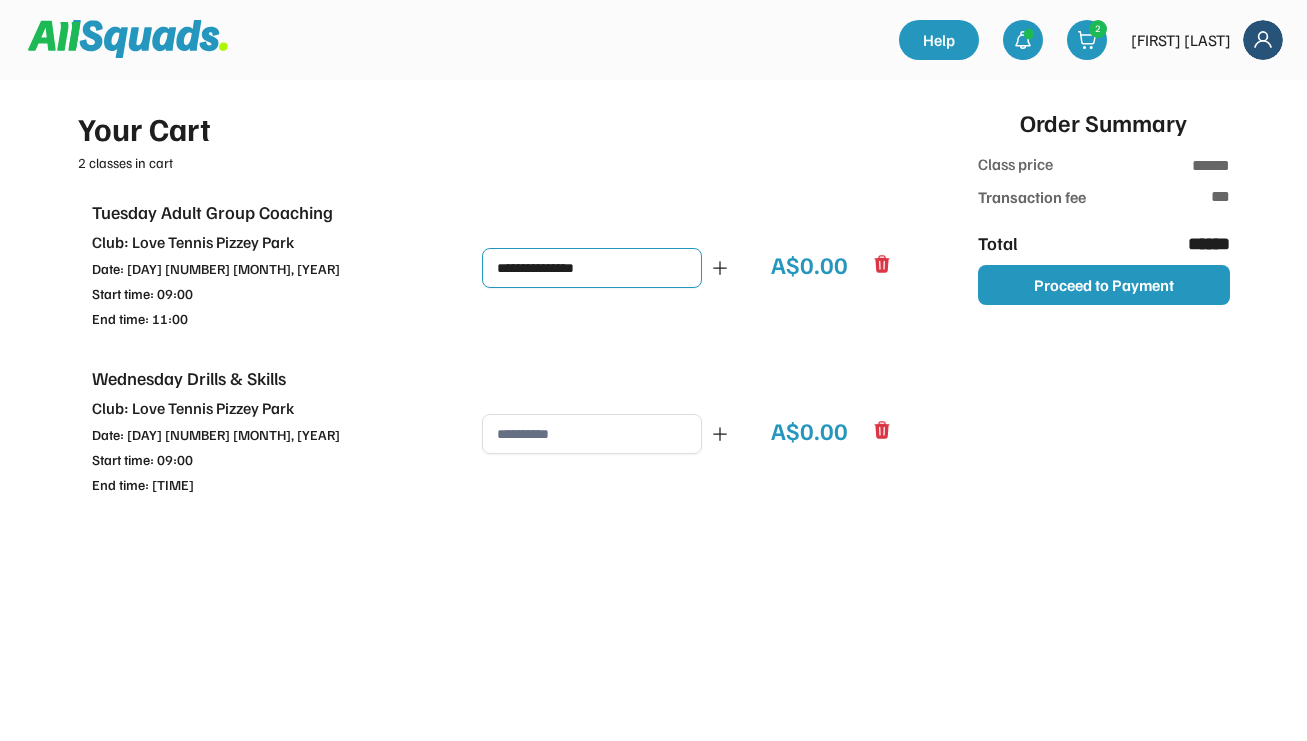 type on "**********" 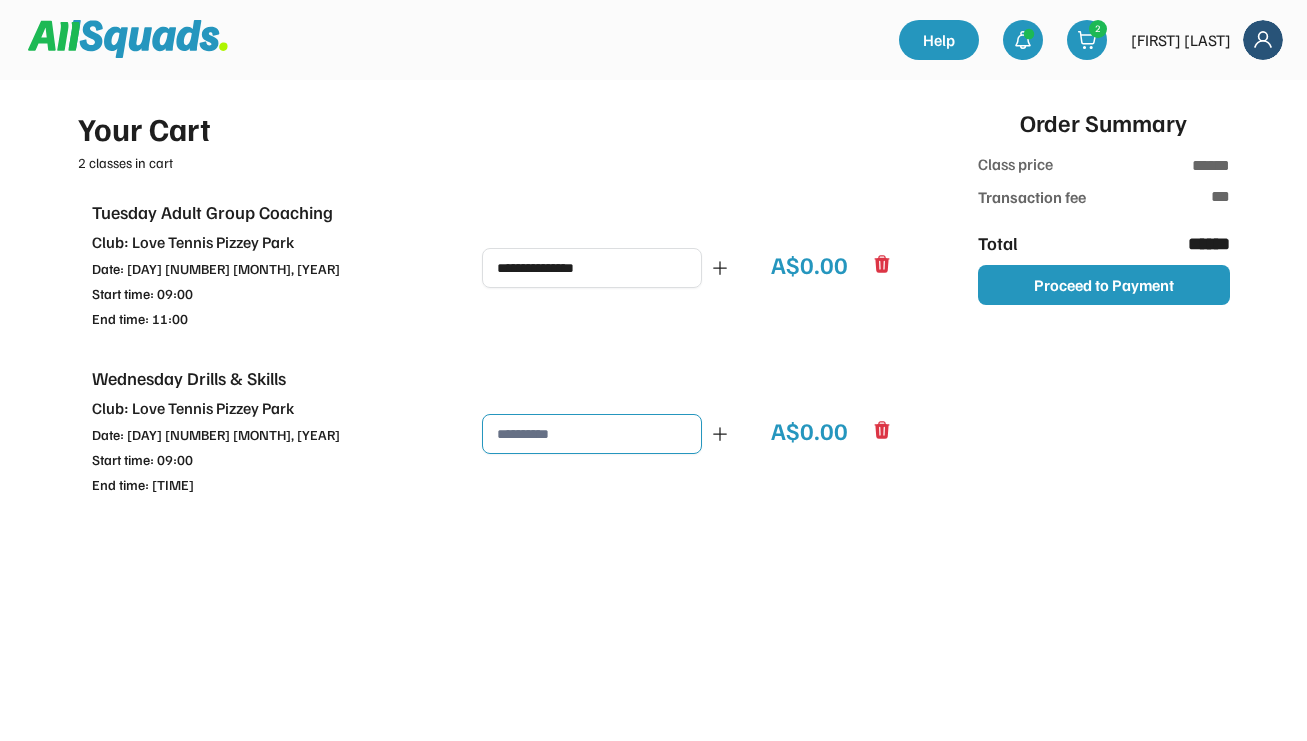 click at bounding box center (592, 434) 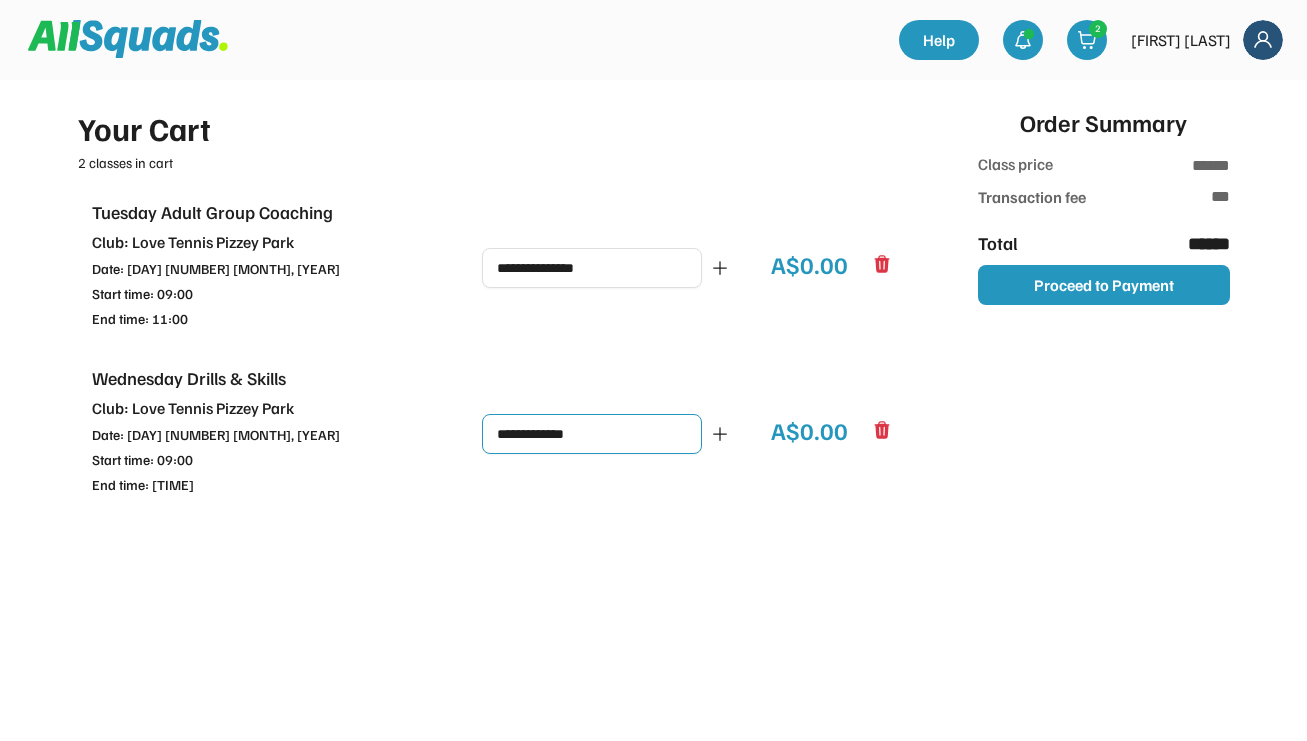 type on "**********" 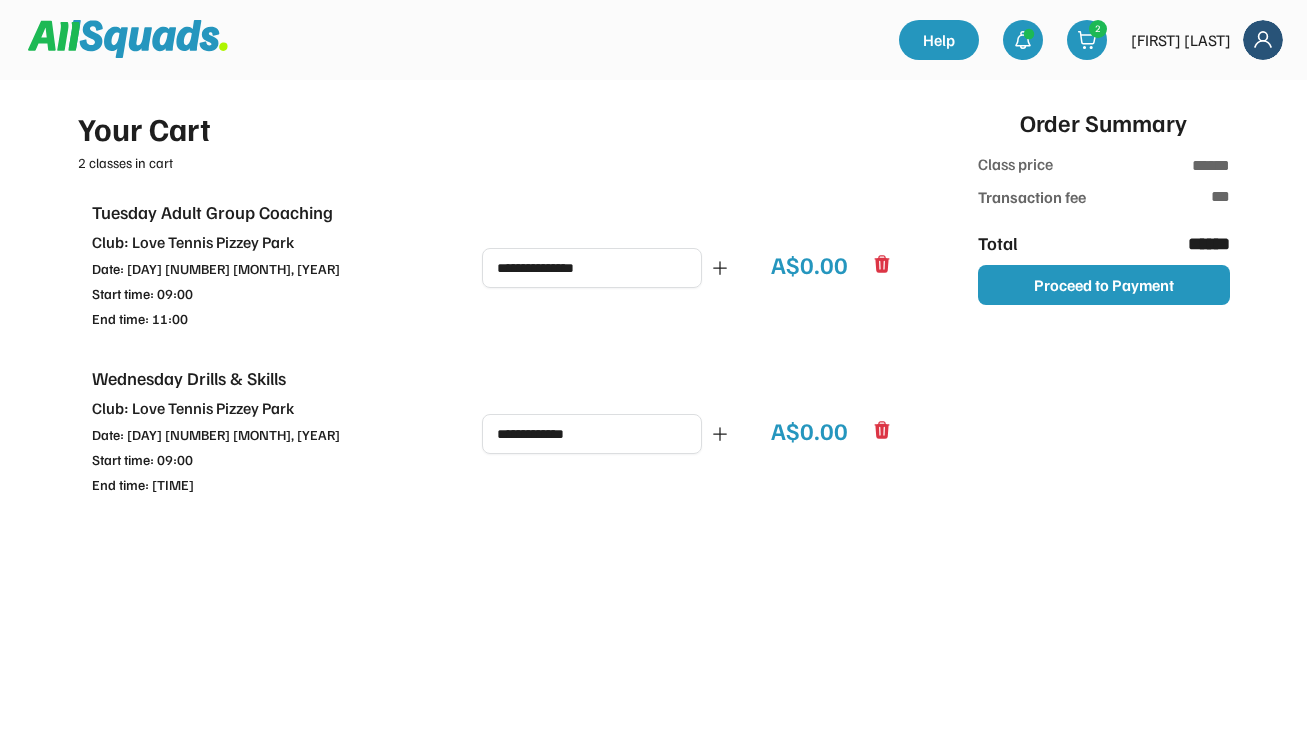 click on "Your Cart 2 classes in cart Tuesday Adult Group Coaching Club: Love Tennis Pizzey Park Date: [DAY] [NUMBER] [MONTH], [YEAR] Start time: [TIME] End time: [TIME]    A$0.00    Wednesday Drills & Skills Club: Love Tennis Pizzey Park Date: [DAY] [NUMBER] [MONTH], [YEAR] Start time: [TIME] End time: [TIME]       A$0.00" at bounding box center [492, 395] 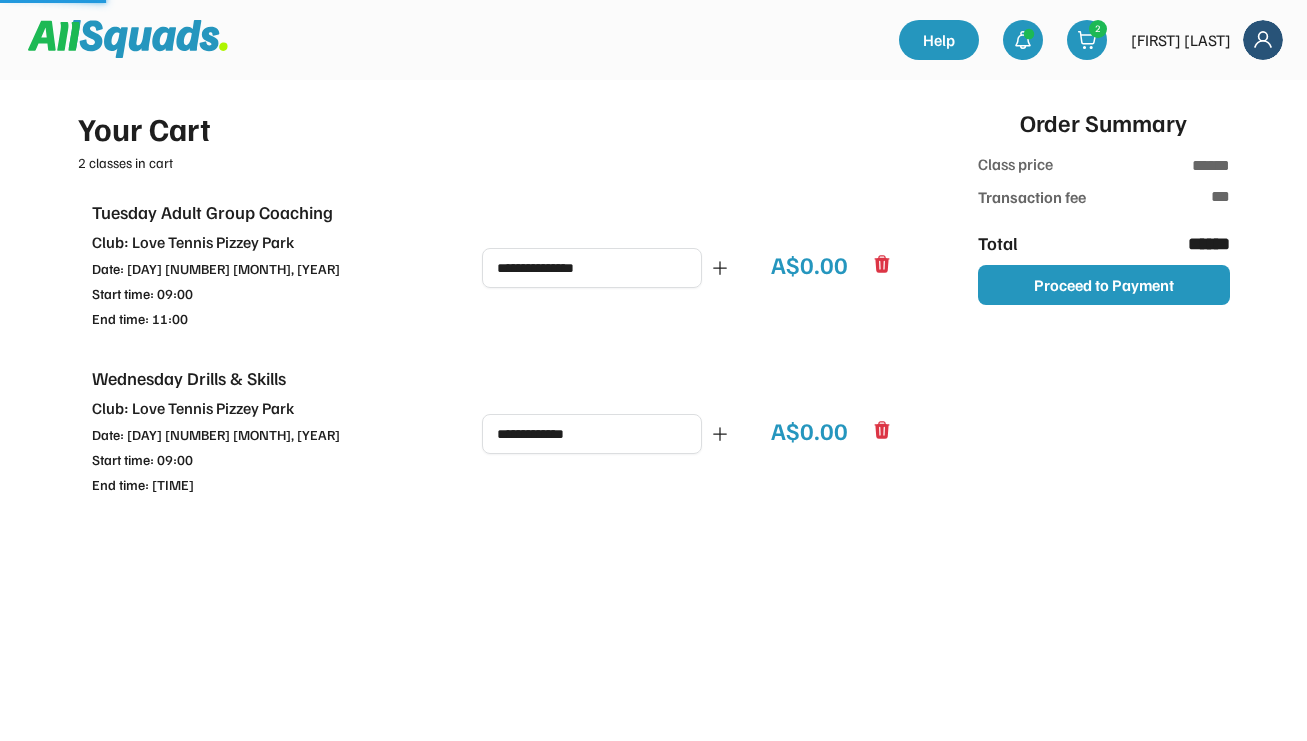 type on "**********" 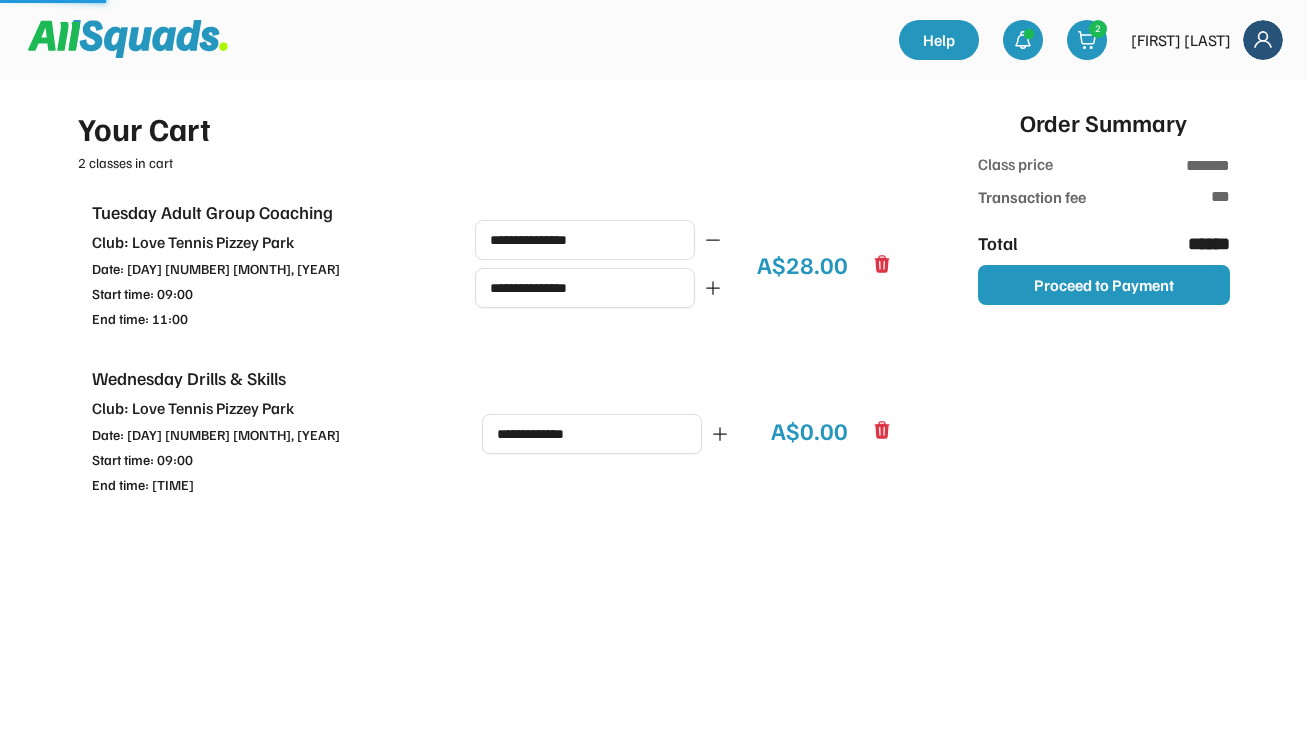 type 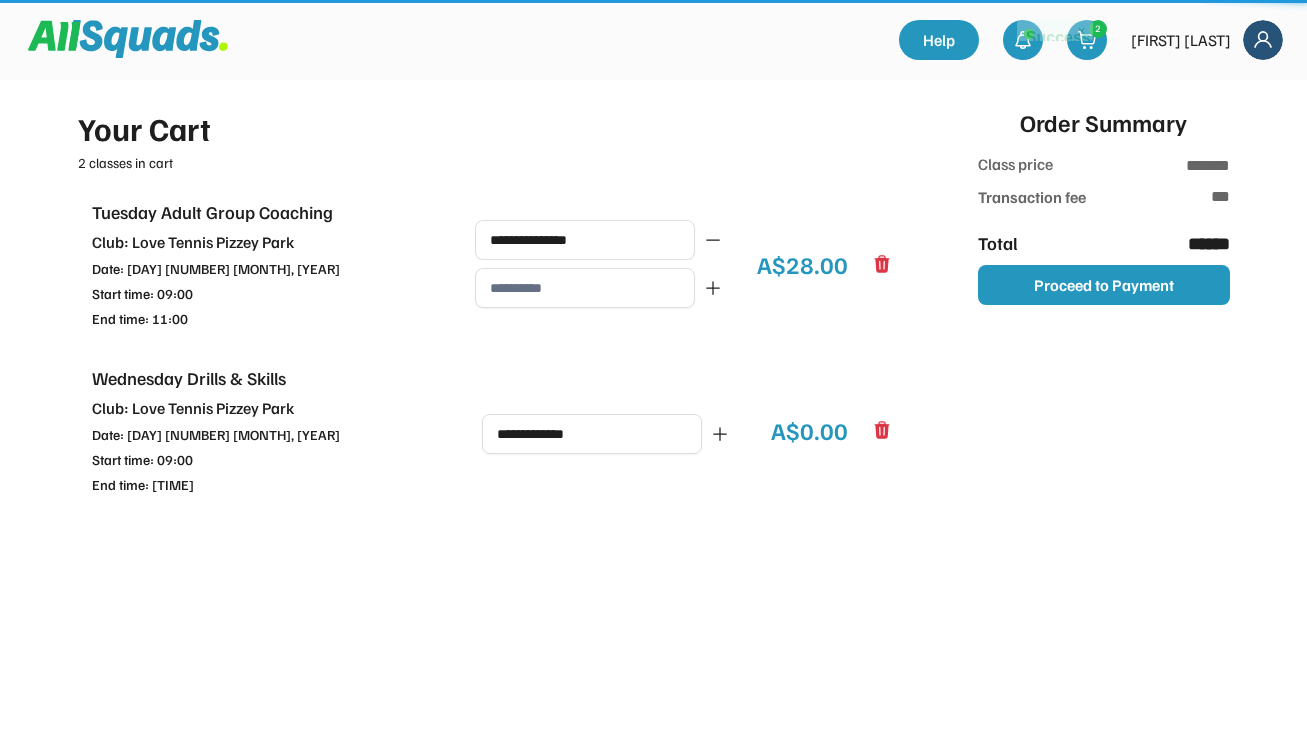 type on "******" 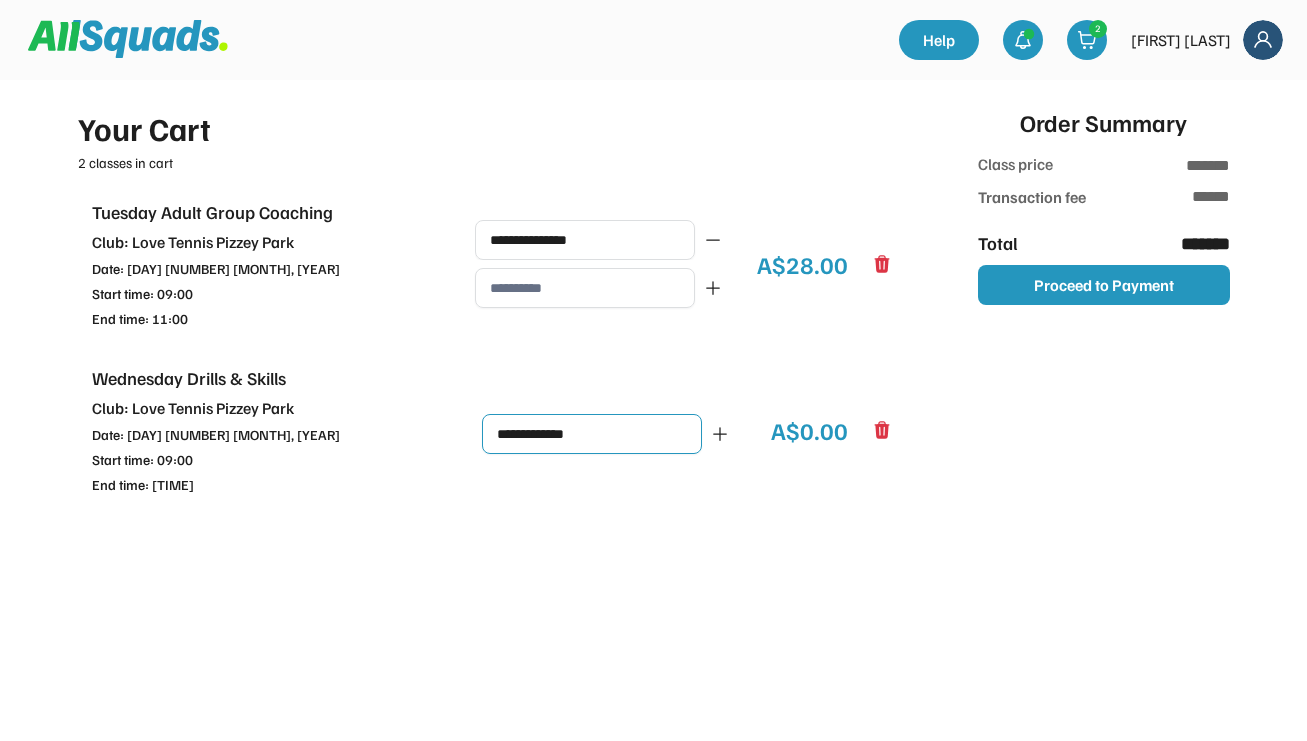 drag, startPoint x: 609, startPoint y: 436, endPoint x: 490, endPoint y: 432, distance: 119.06721 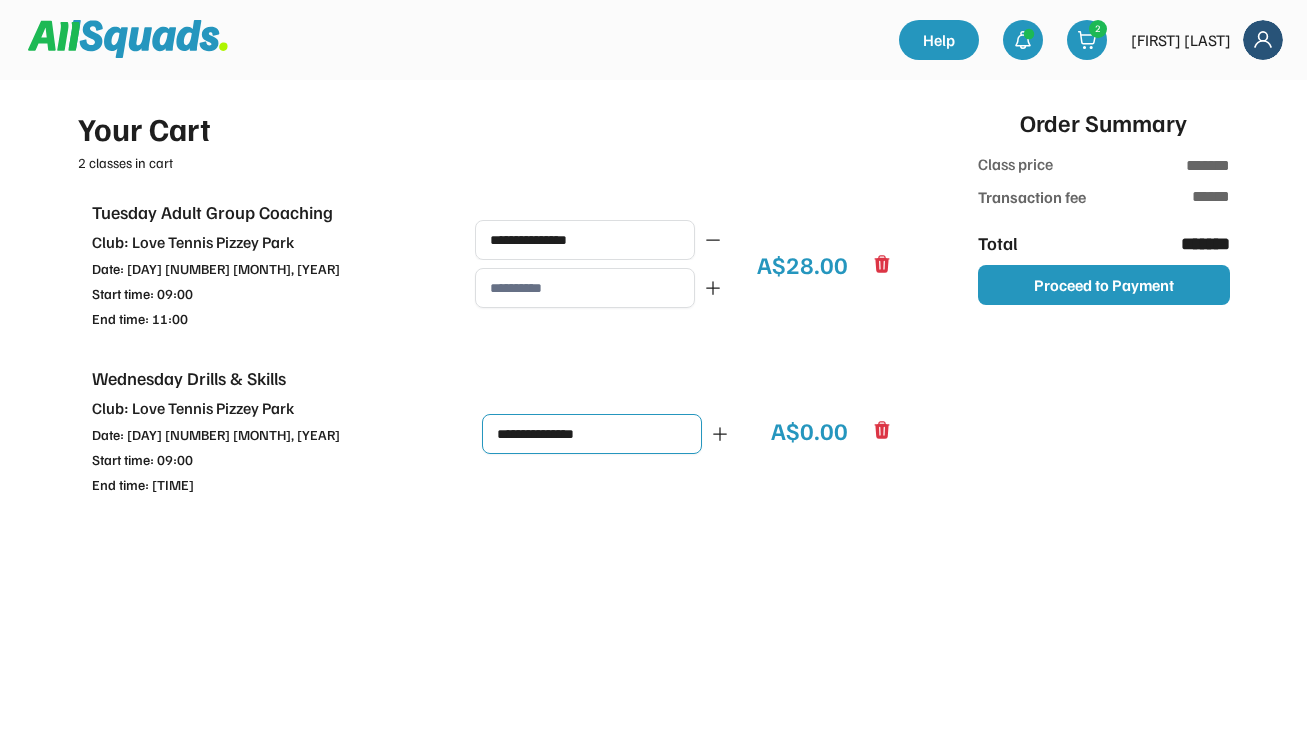 type on "**********" 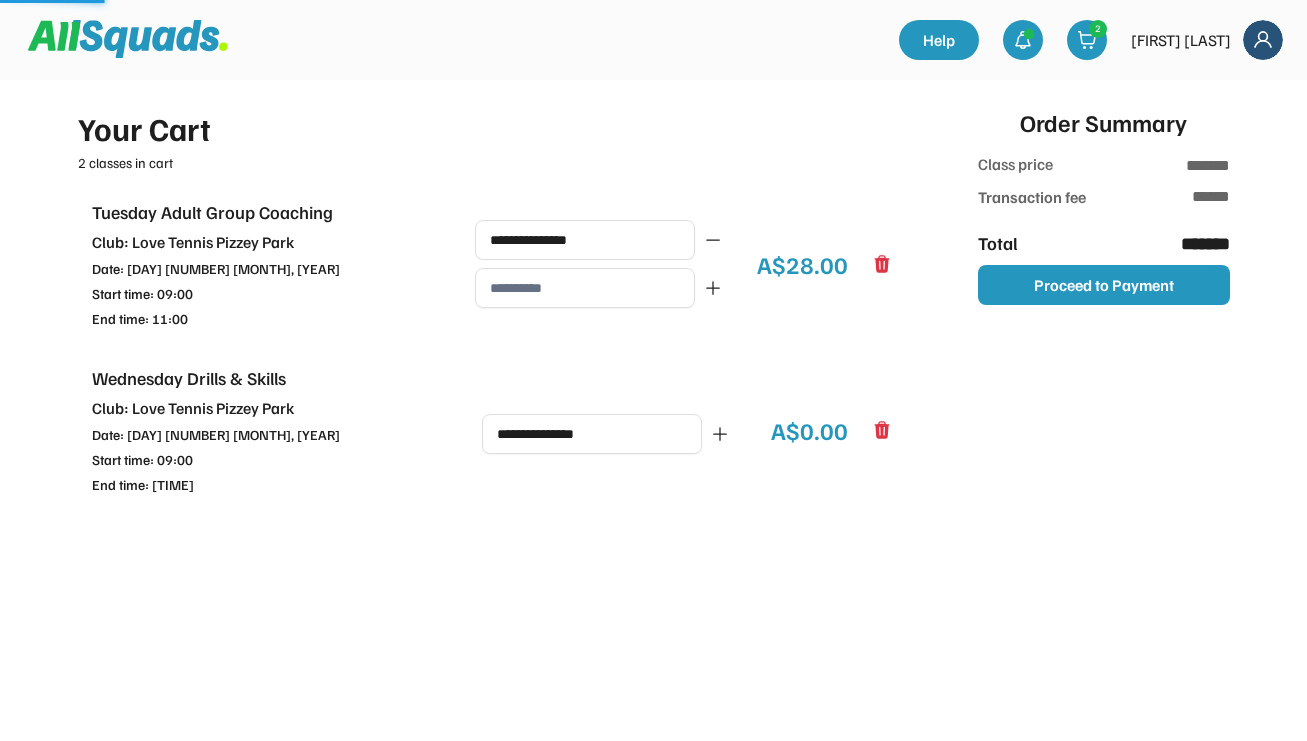 type on "*******" 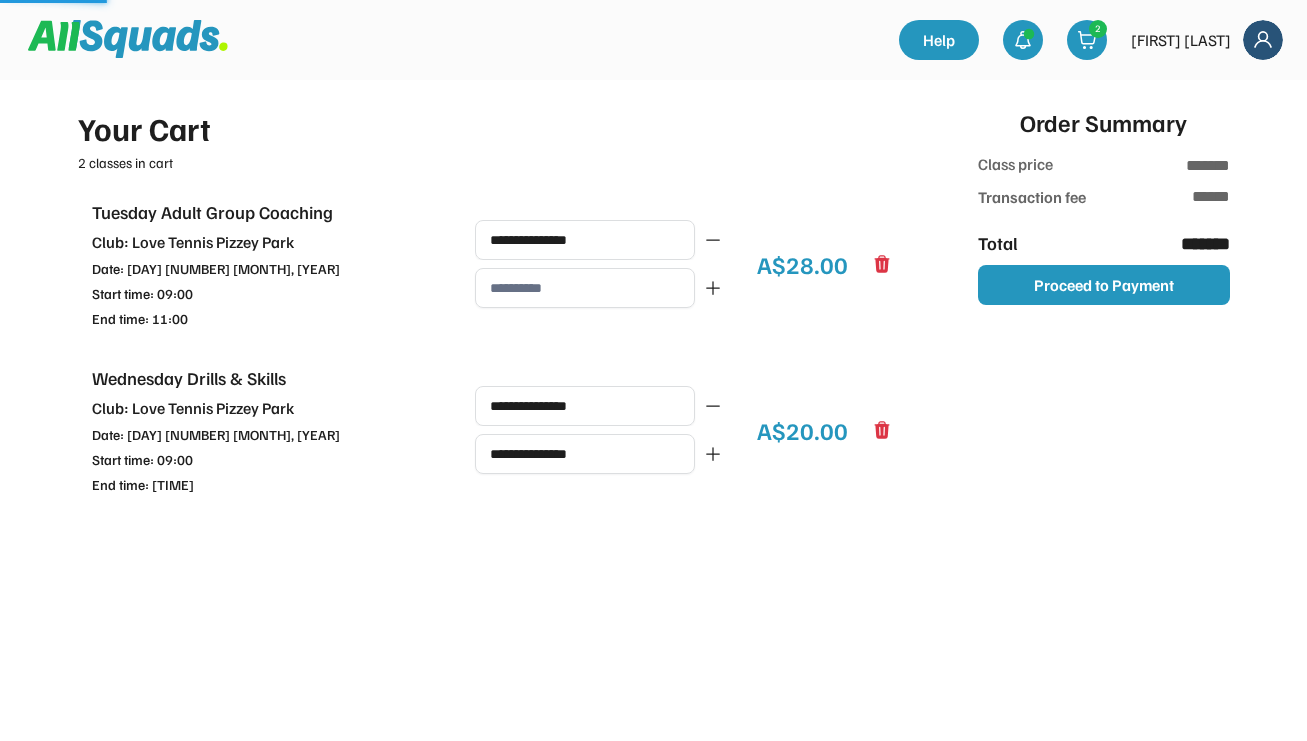 type 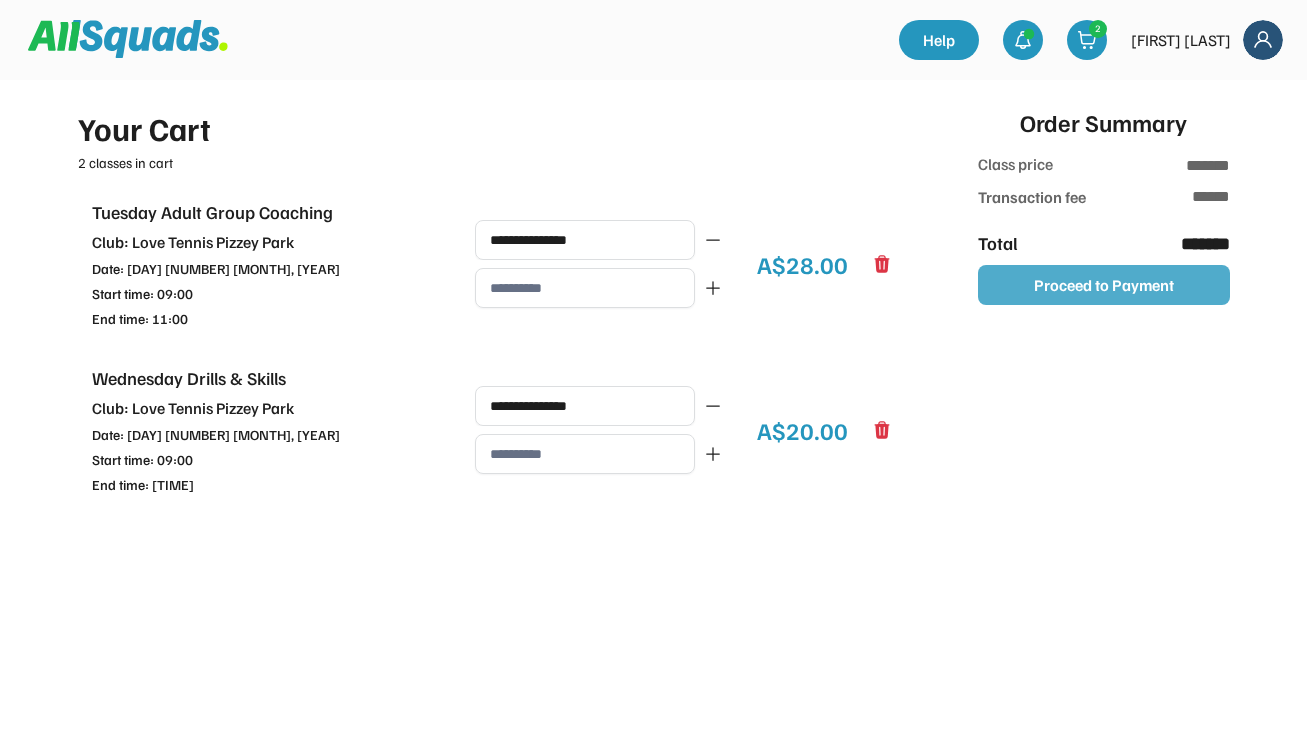 click on "Proceed to Payment" at bounding box center [1104, 285] 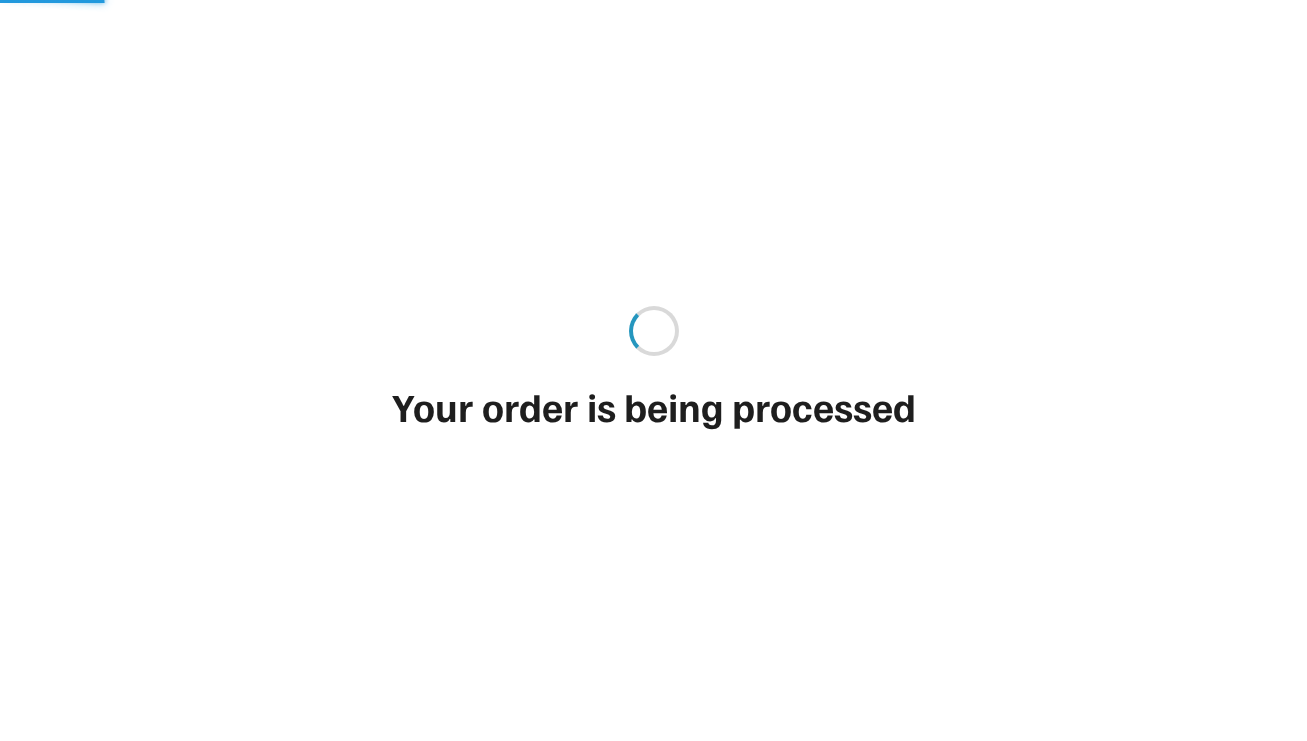 scroll, scrollTop: 0, scrollLeft: 0, axis: both 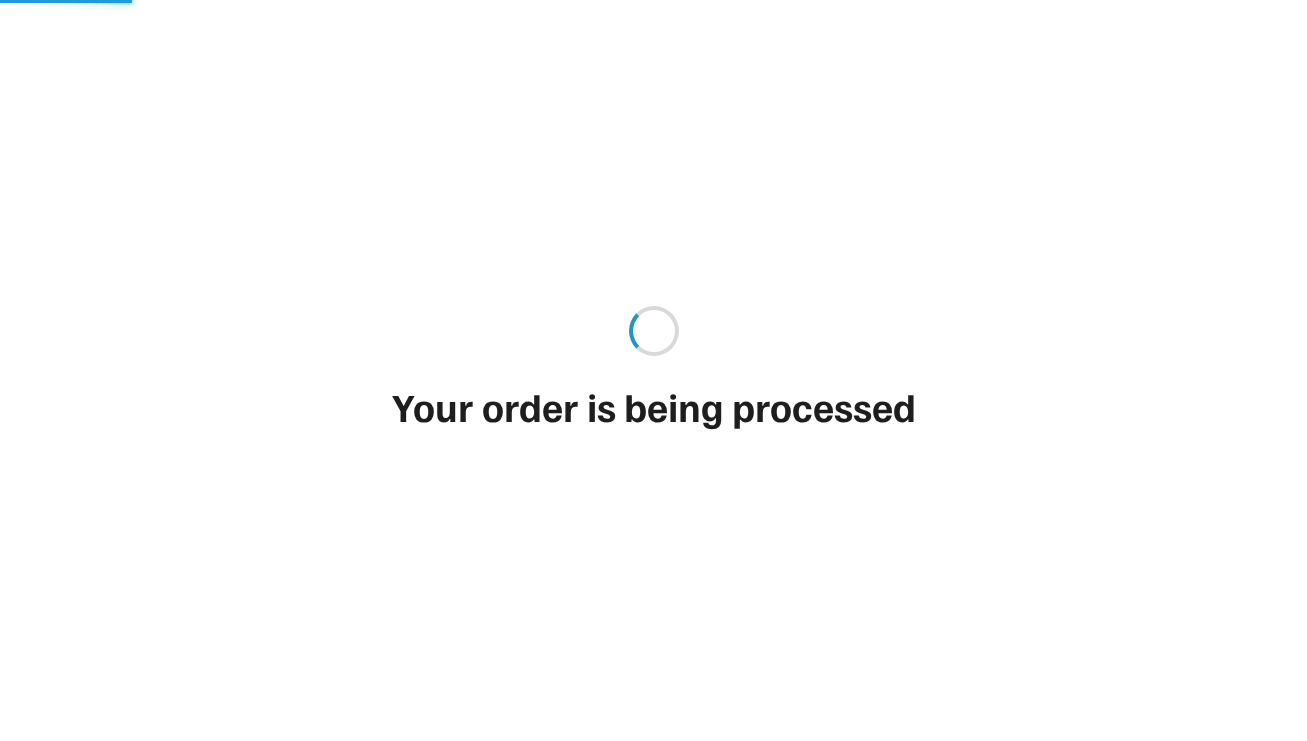 type on "**********" 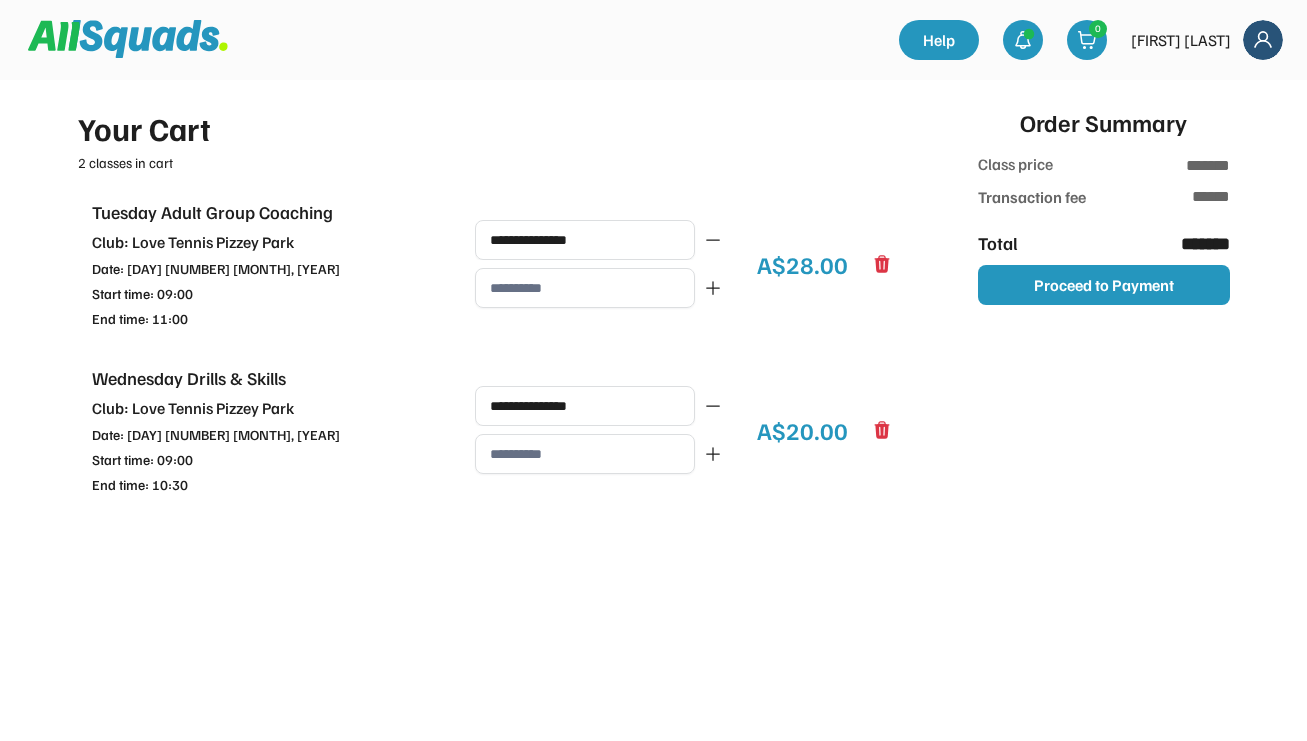 type on "**" 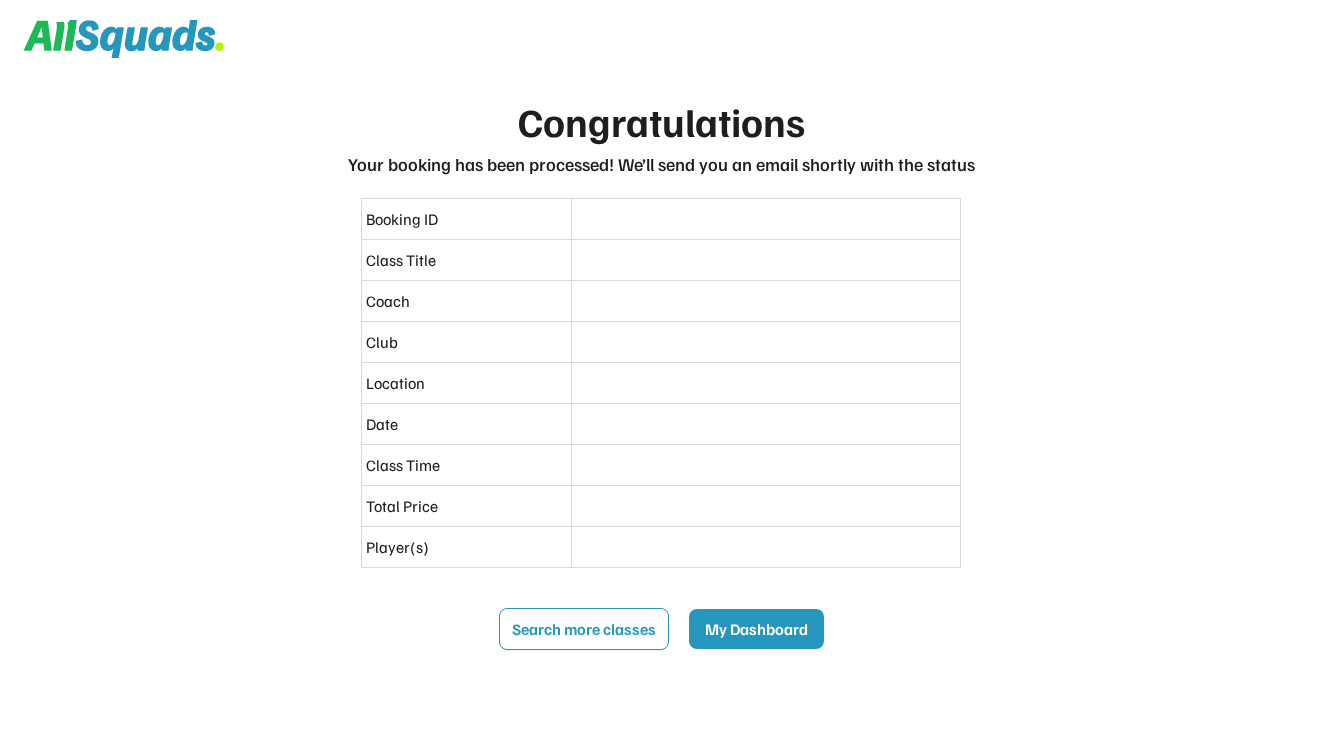 scroll, scrollTop: 0, scrollLeft: 0, axis: both 